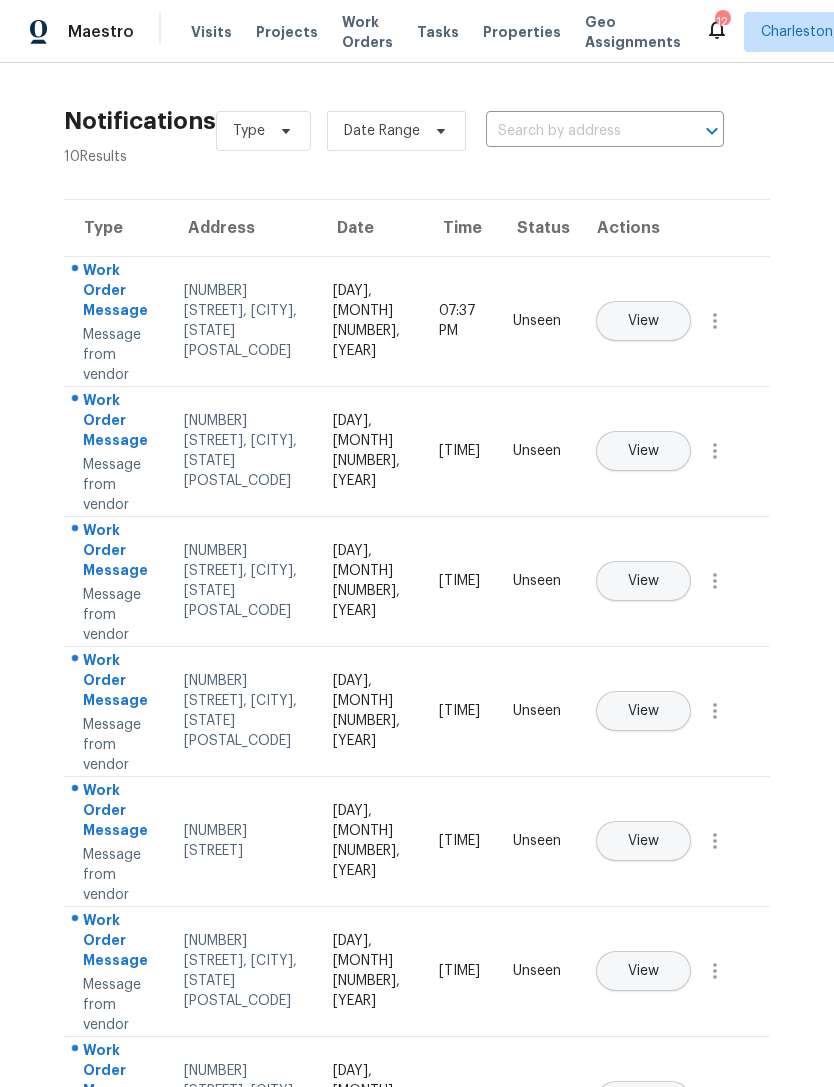 scroll, scrollTop: 0, scrollLeft: 73, axis: horizontal 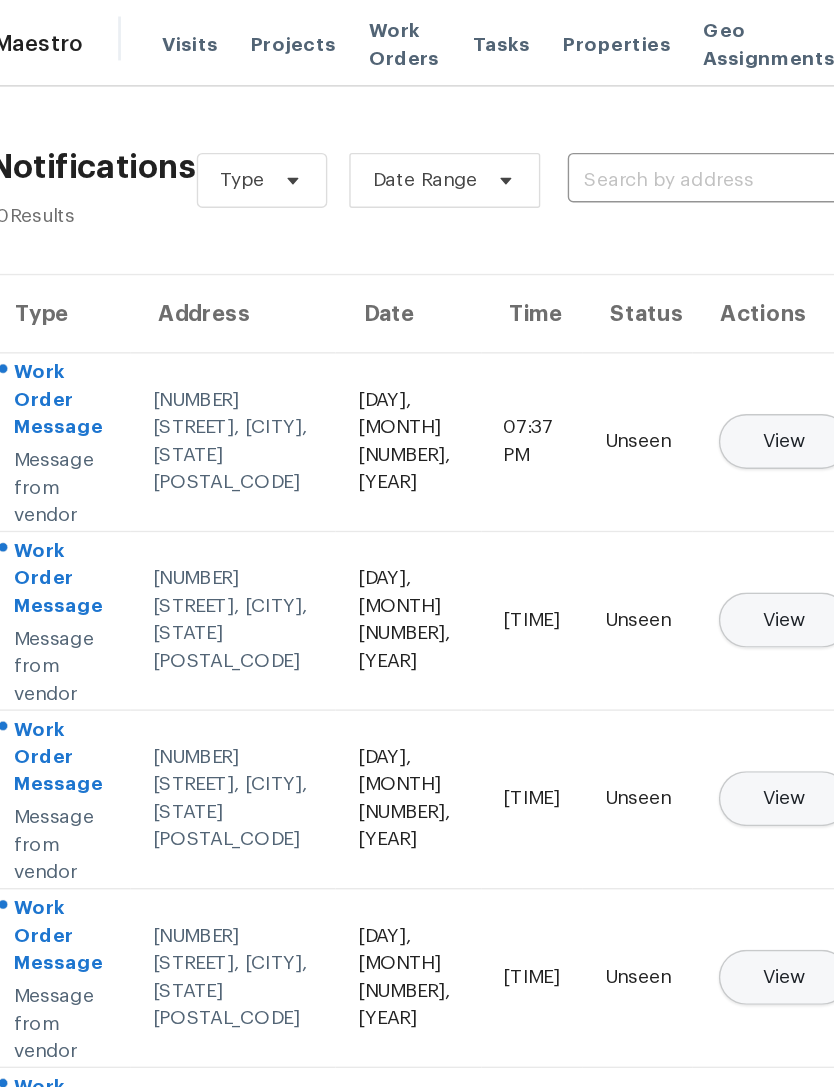 click on "Properties" at bounding box center (522, 32) 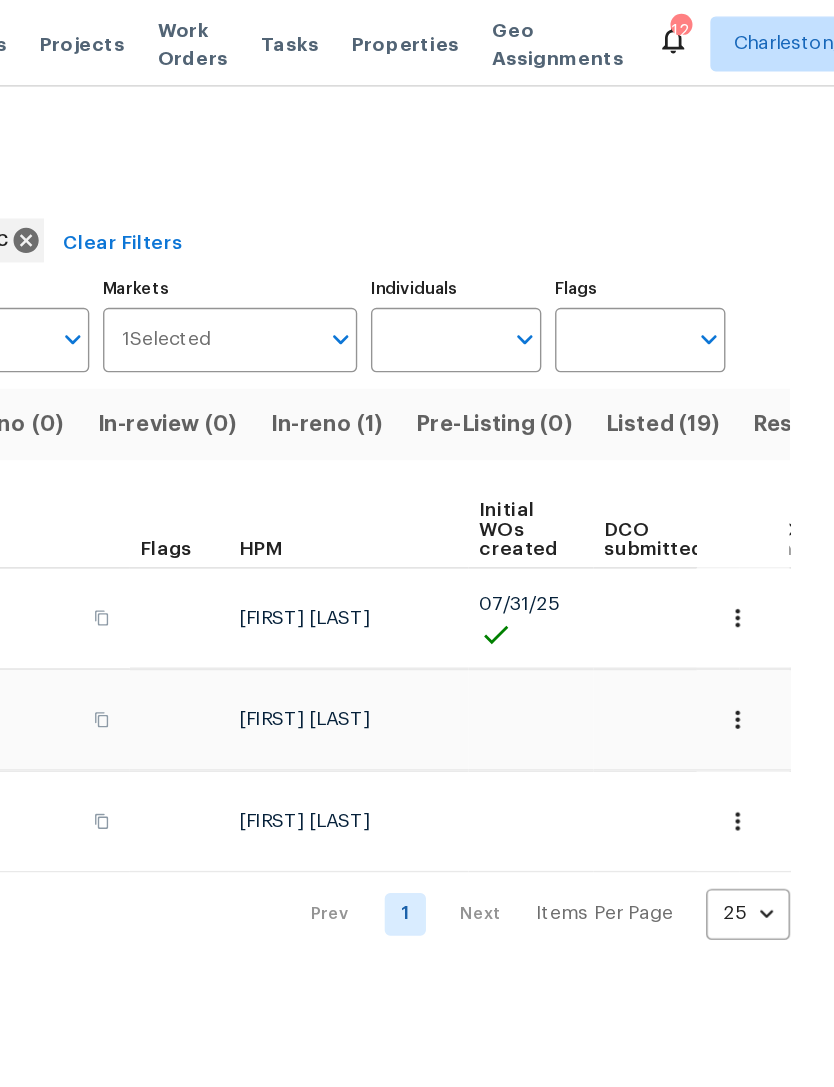 click on "Listed (19)" at bounding box center [709, 309] 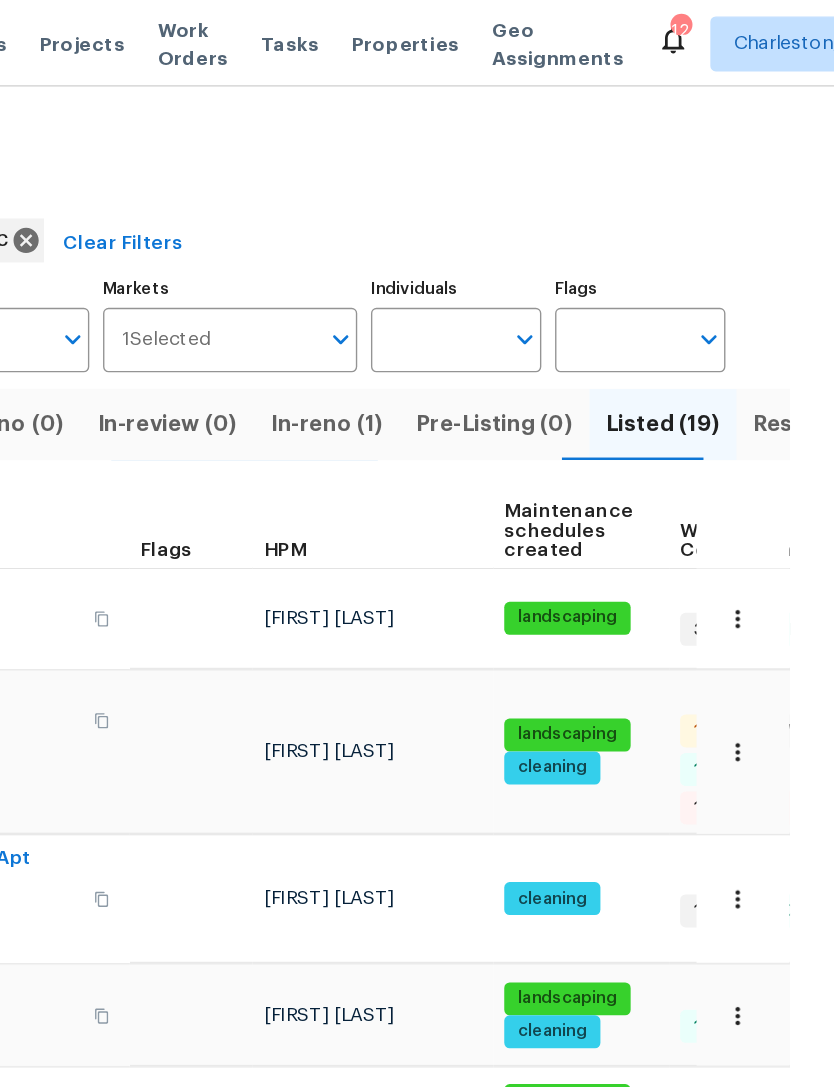 scroll, scrollTop: 0, scrollLeft: 0, axis: both 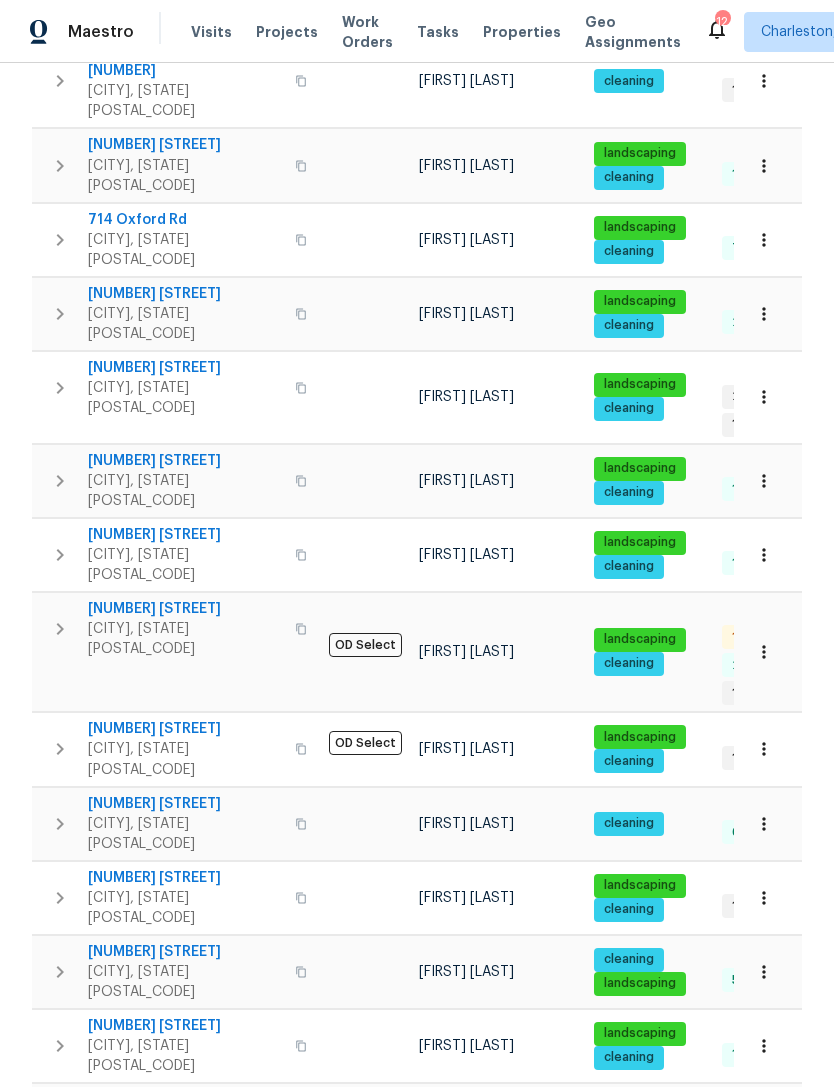 click on "529 Delafield Dr # 529" at bounding box center (185, 1026) 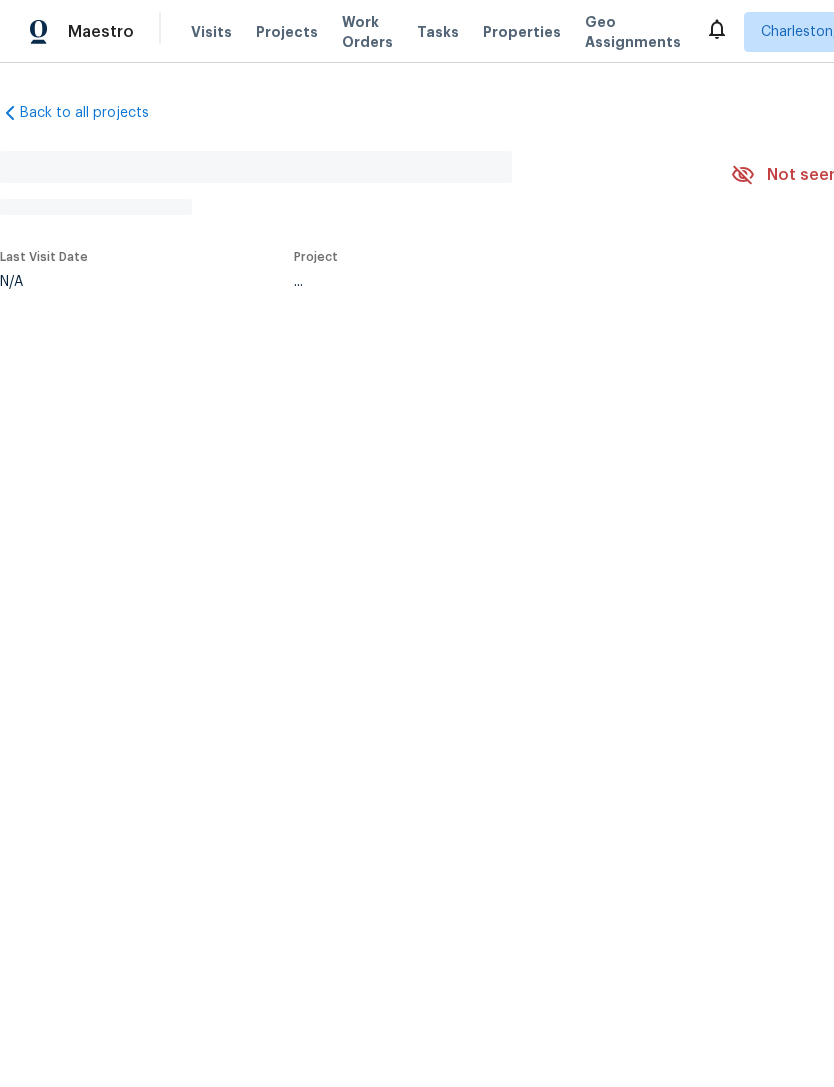 scroll, scrollTop: 0, scrollLeft: 0, axis: both 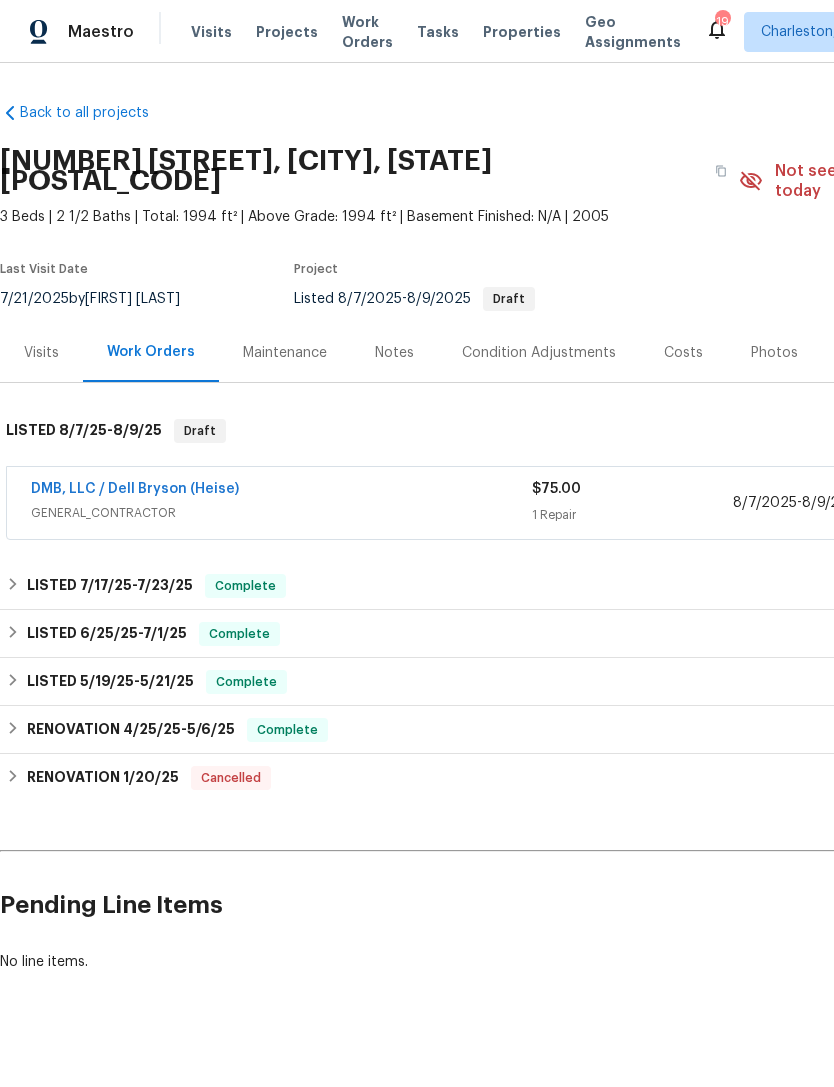 click on "Work Orders" at bounding box center [151, 352] 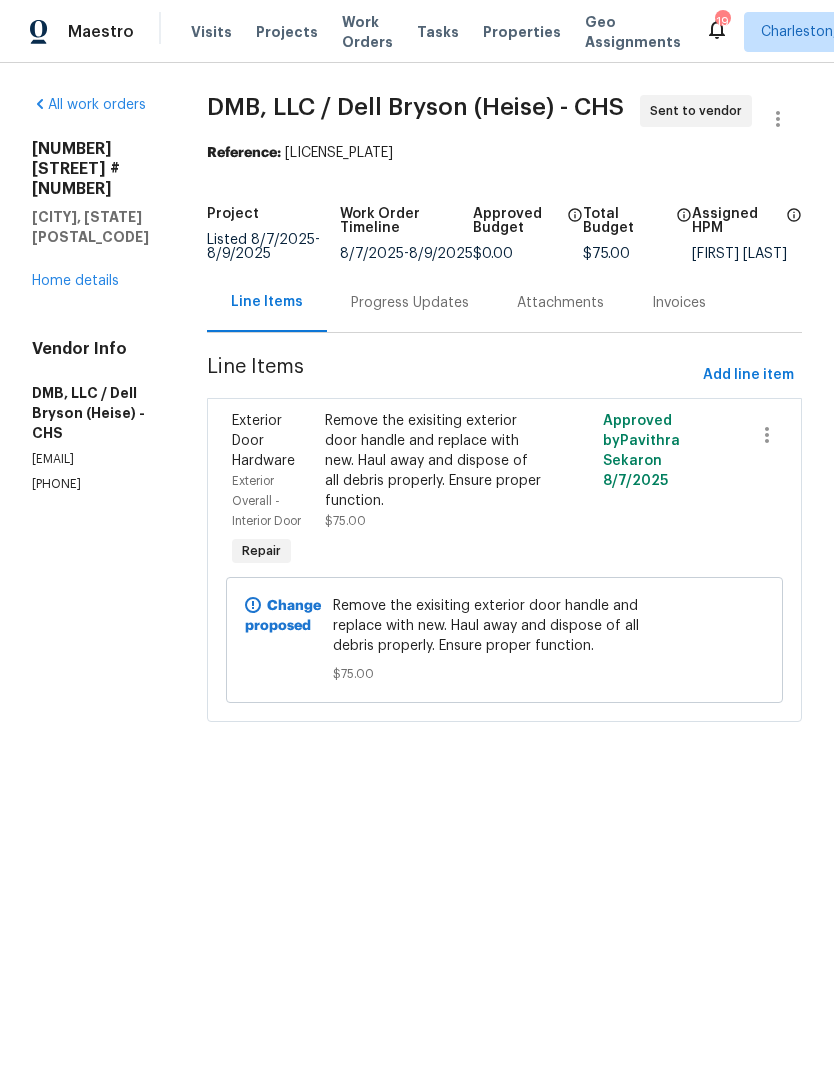 click on "Properties" at bounding box center [522, 32] 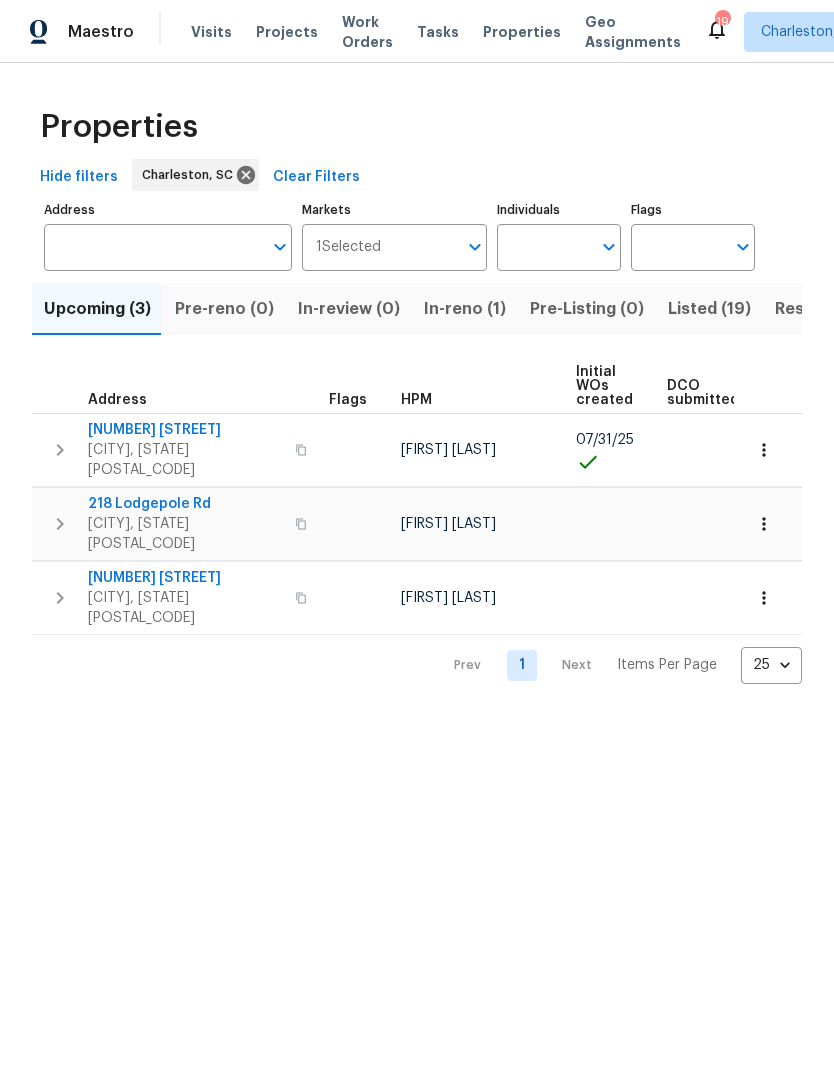 click on "In-reno (1)" at bounding box center [465, 309] 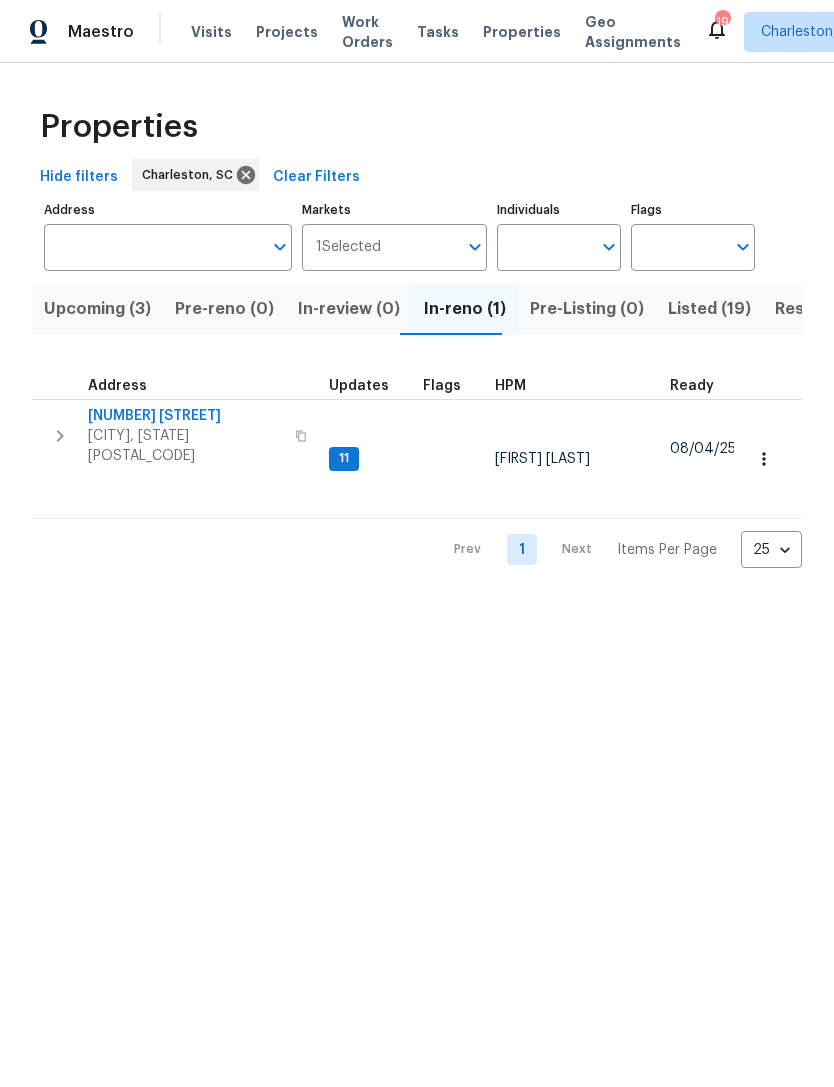 click on "Goose Creek, SC 29445" at bounding box center [185, 446] 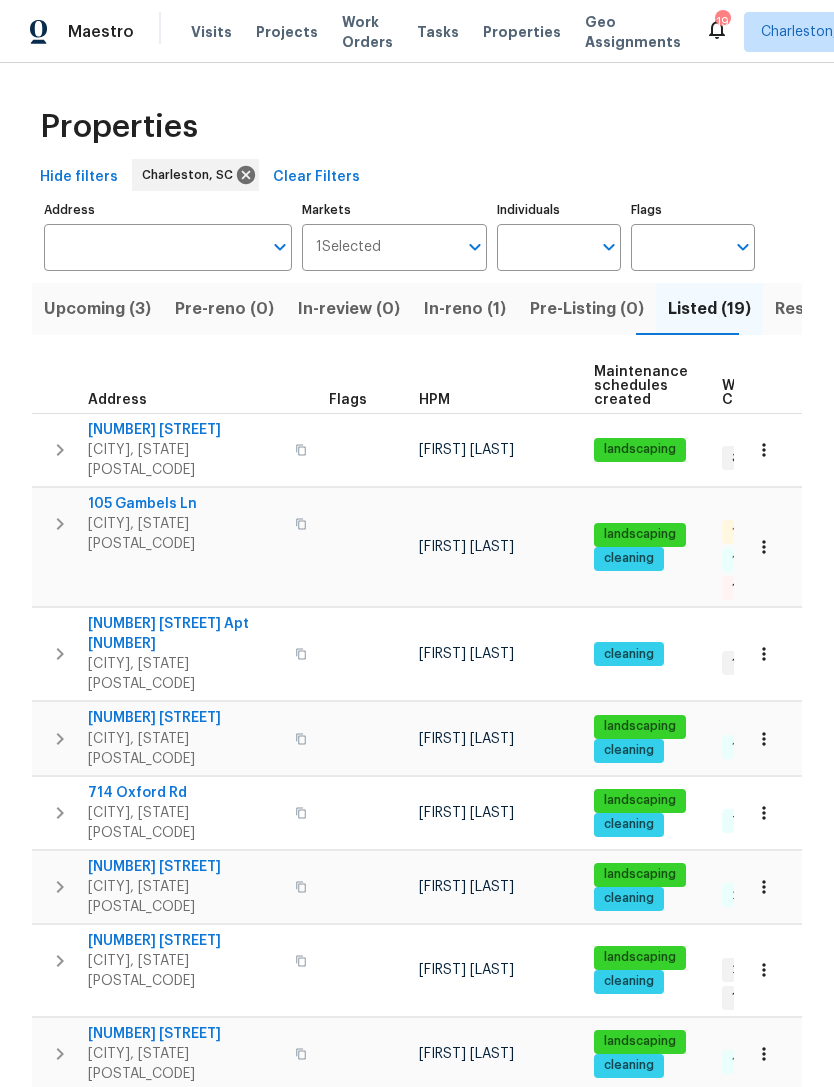 click on "Resale (14)" at bounding box center [818, 309] 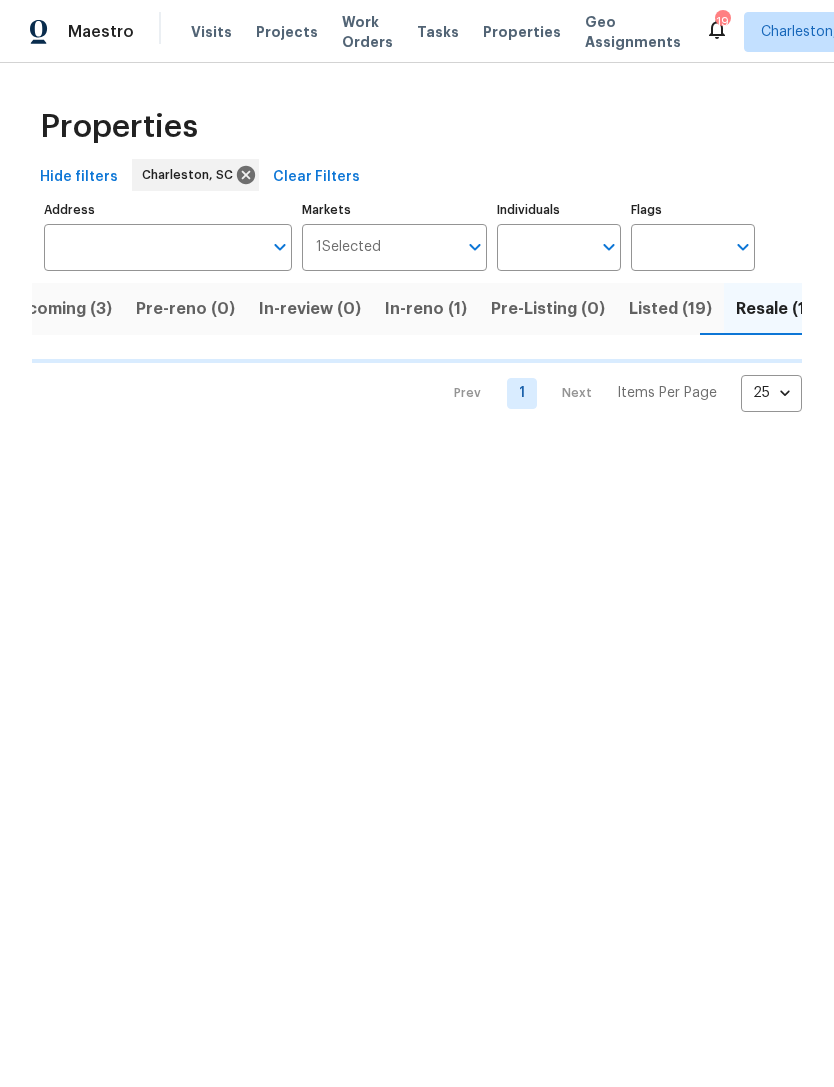 scroll, scrollTop: 0, scrollLeft: 42, axis: horizontal 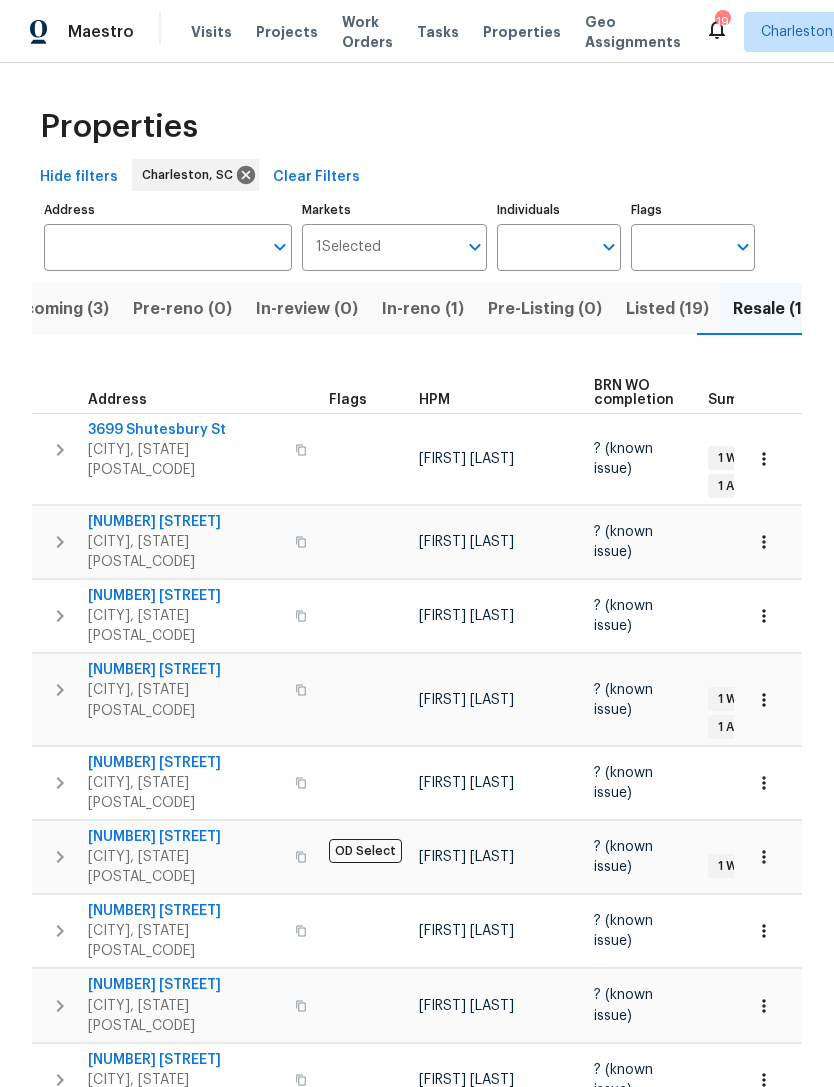 click on "Visits" at bounding box center [211, 32] 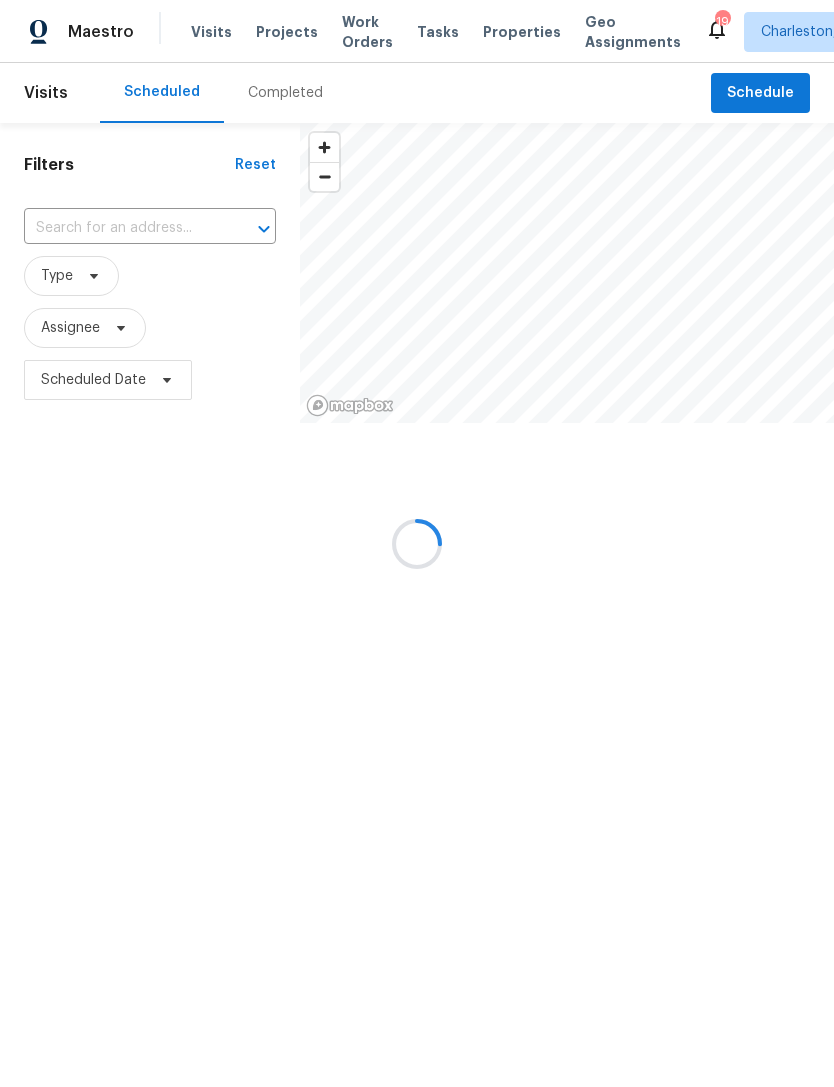 scroll, scrollTop: 0, scrollLeft: 0, axis: both 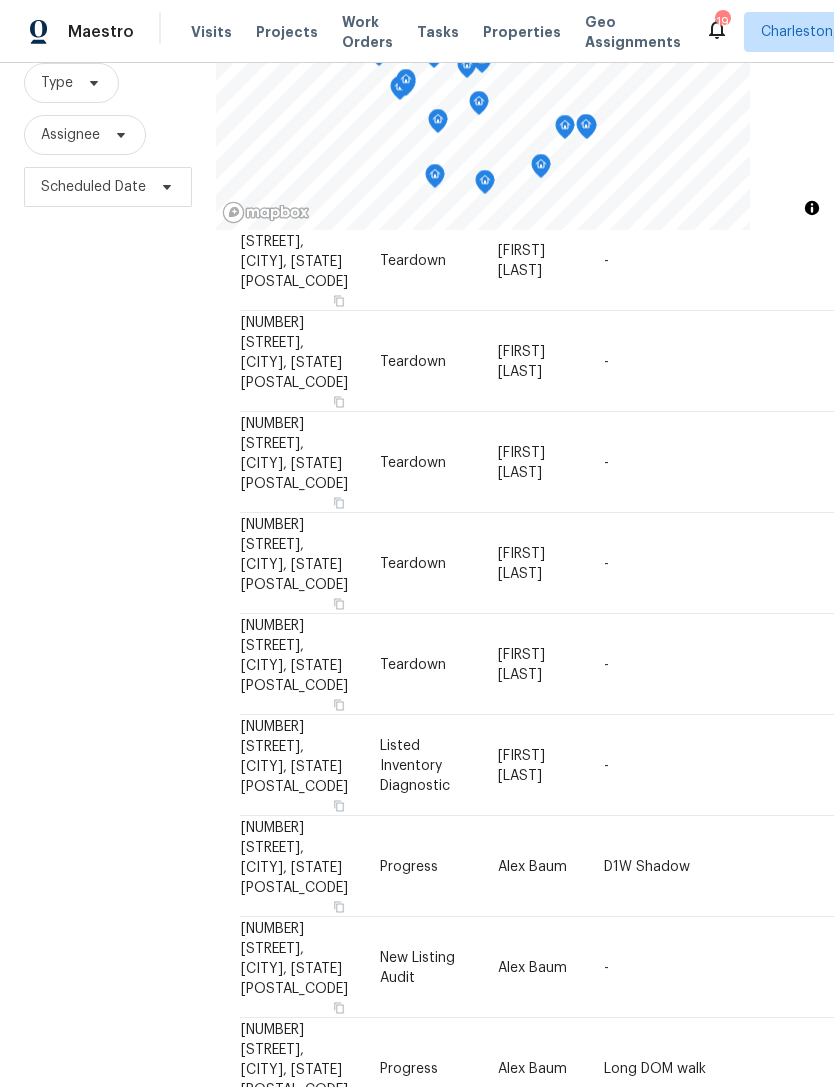 click 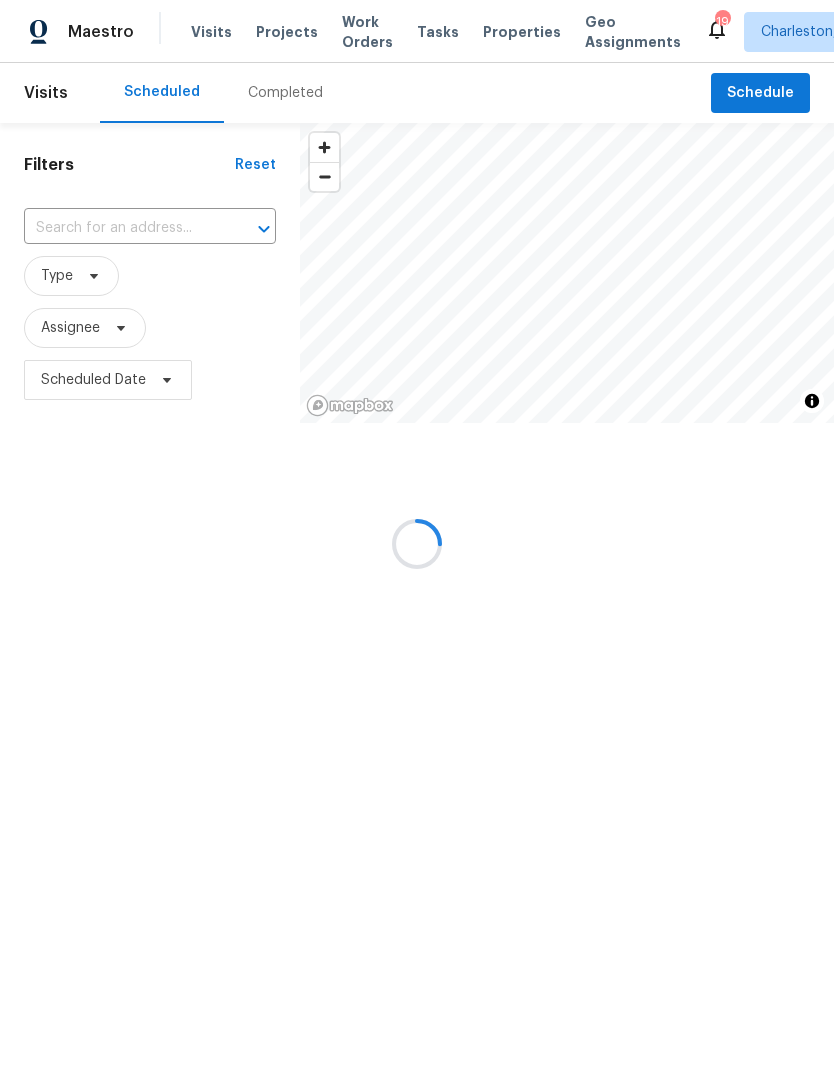 scroll, scrollTop: 0, scrollLeft: 0, axis: both 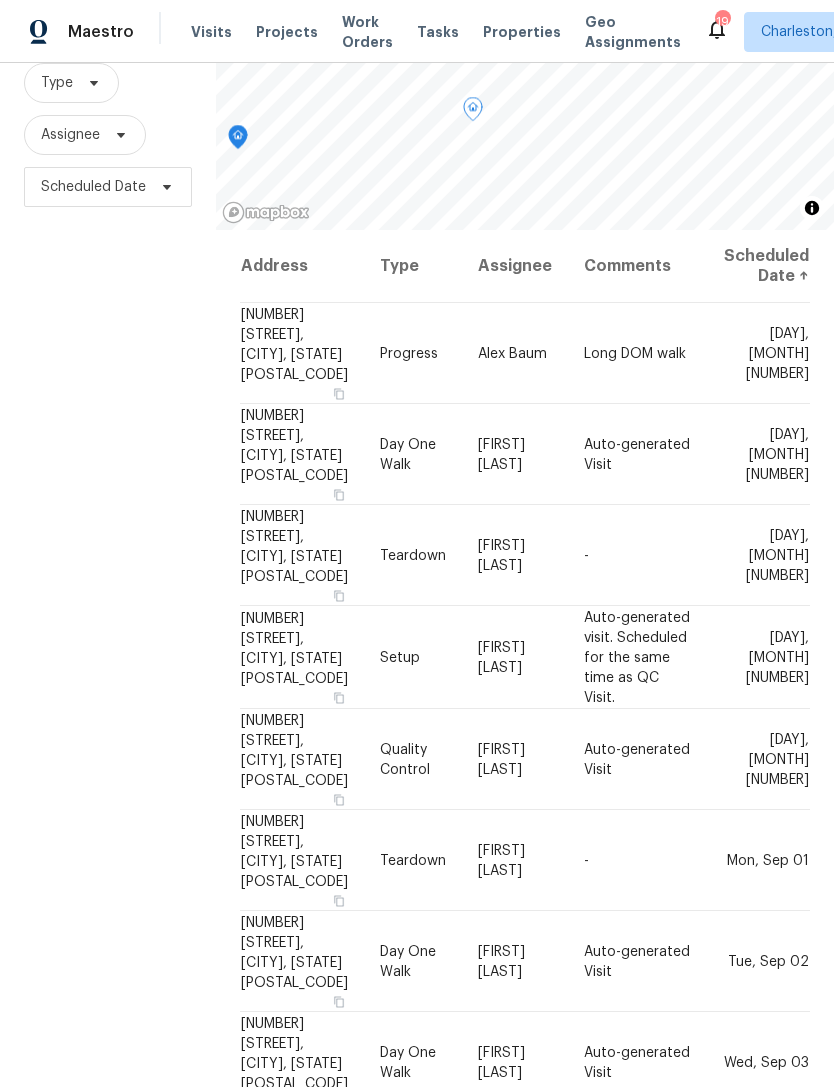 click on "Properties" at bounding box center [522, 32] 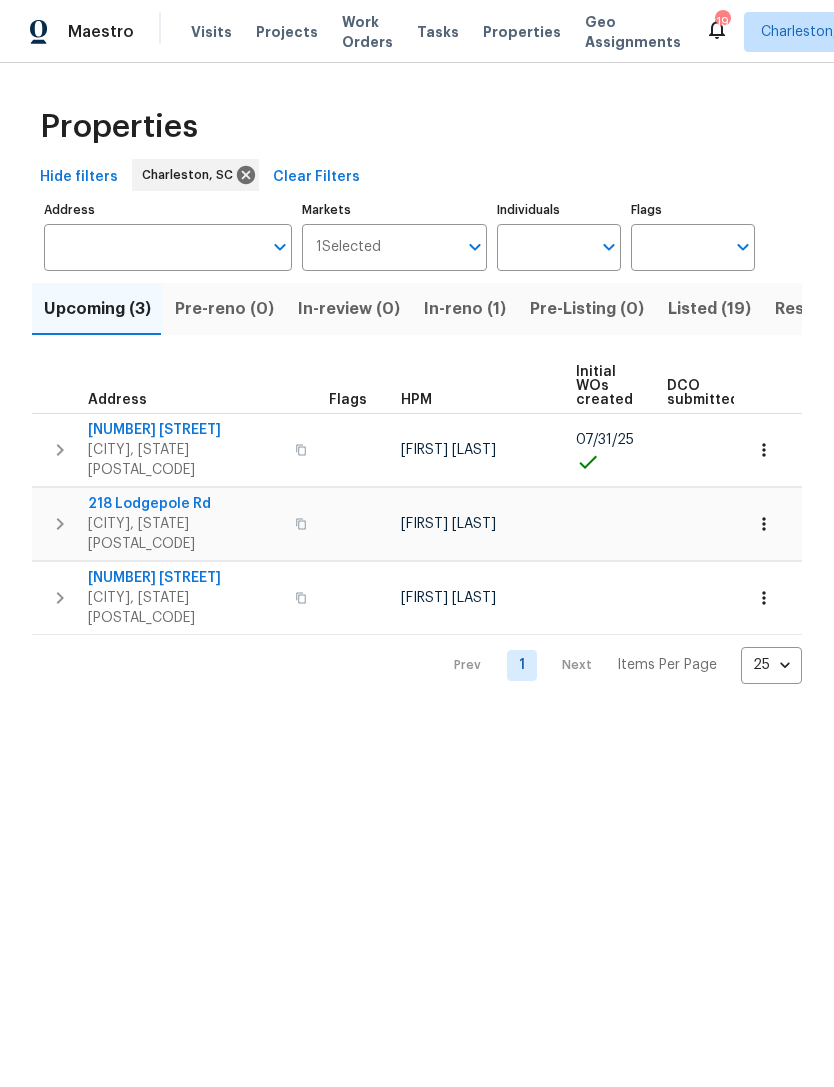 click on "218 Lodgepole Rd" at bounding box center (185, 504) 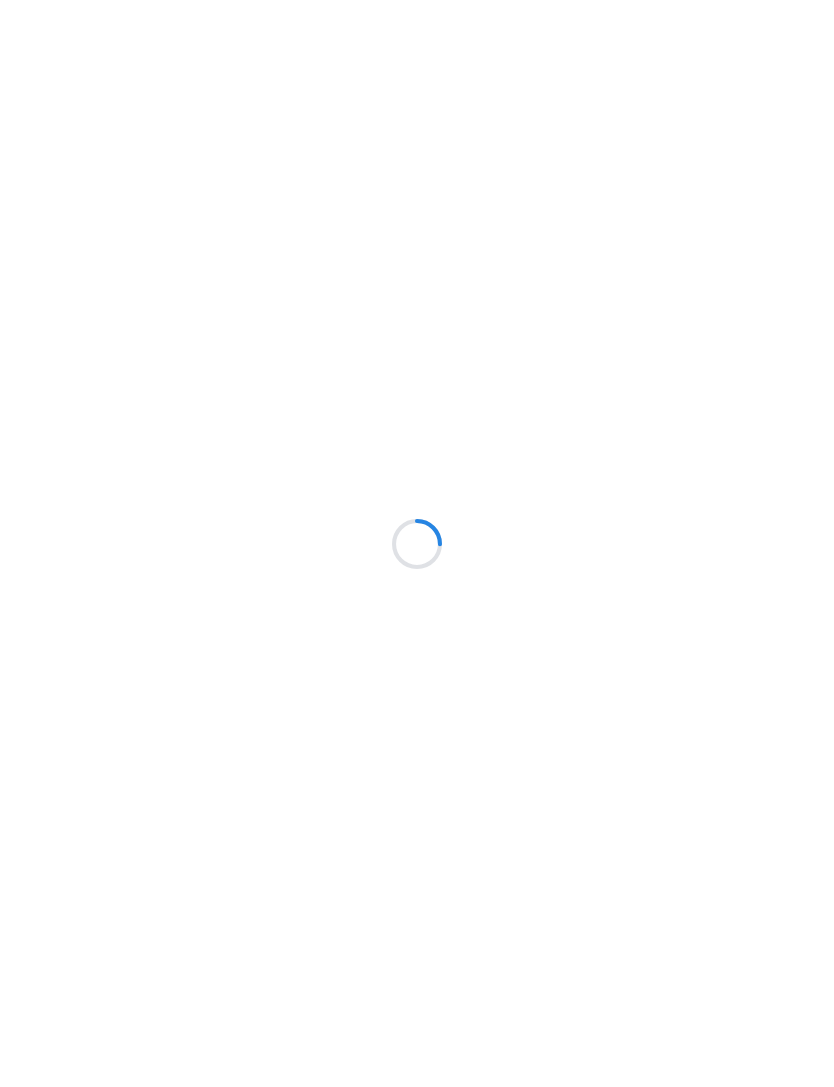 scroll, scrollTop: 0, scrollLeft: 0, axis: both 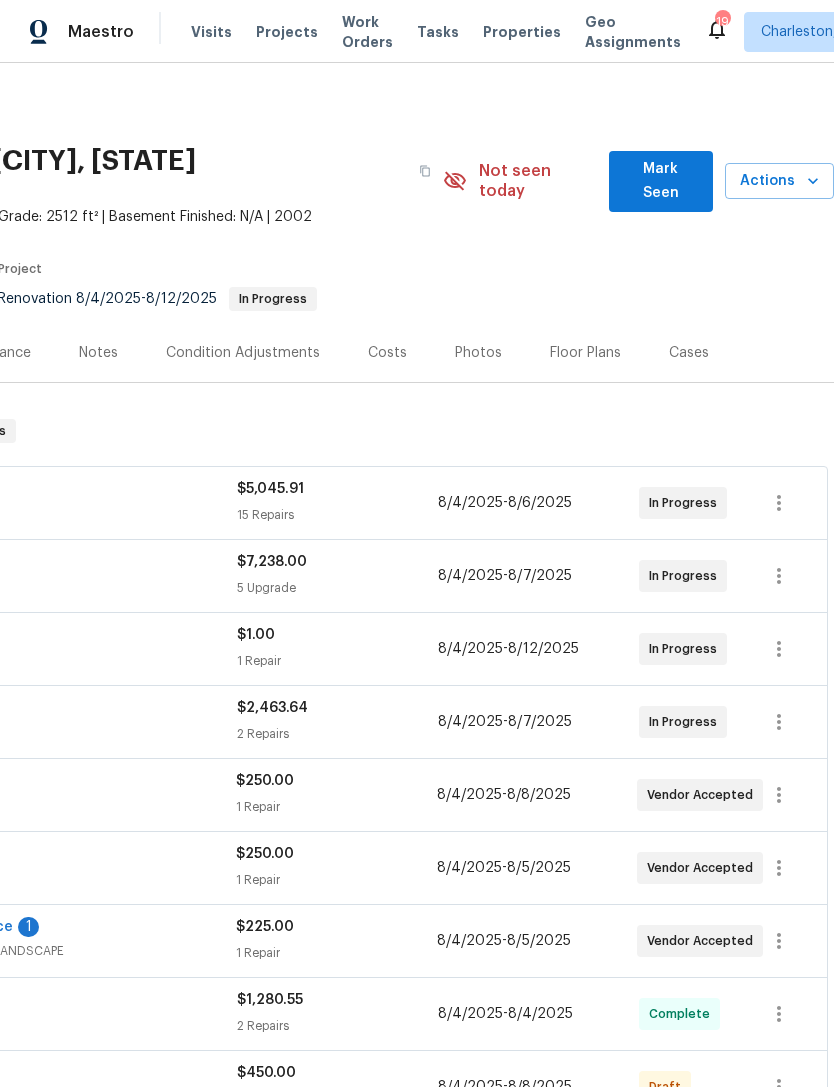 click on "Costs" at bounding box center [387, 353] 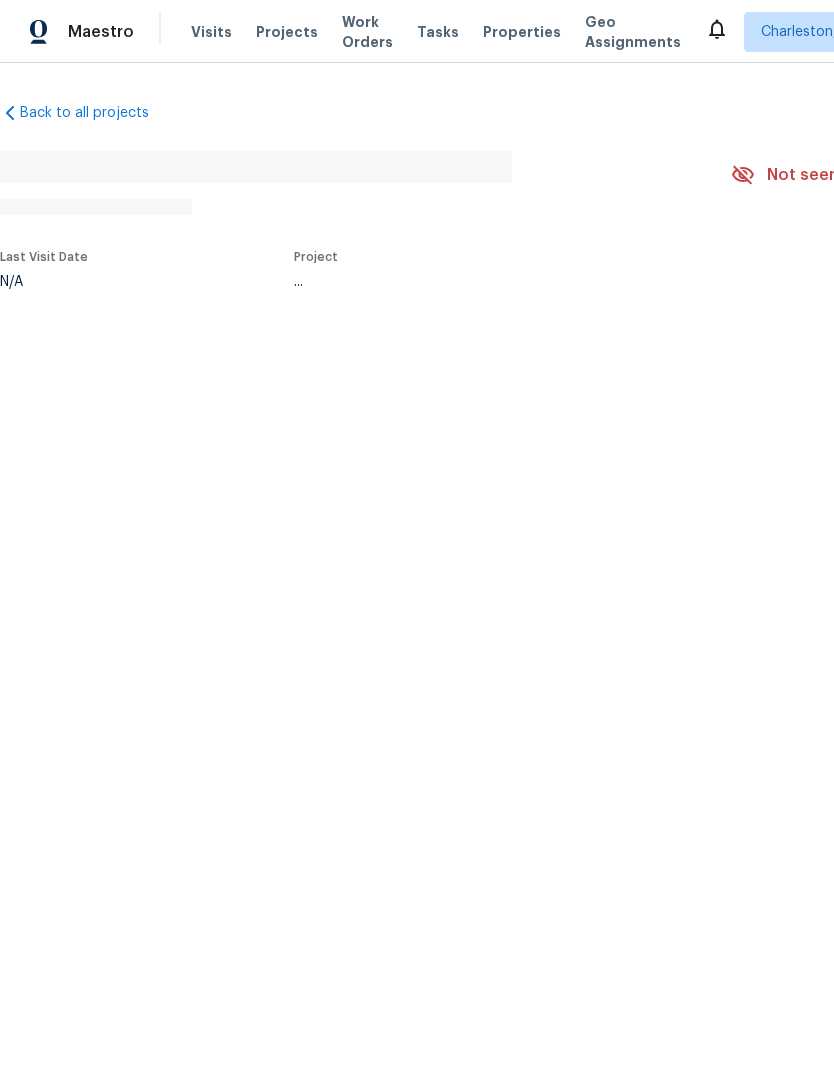 scroll, scrollTop: 0, scrollLeft: 0, axis: both 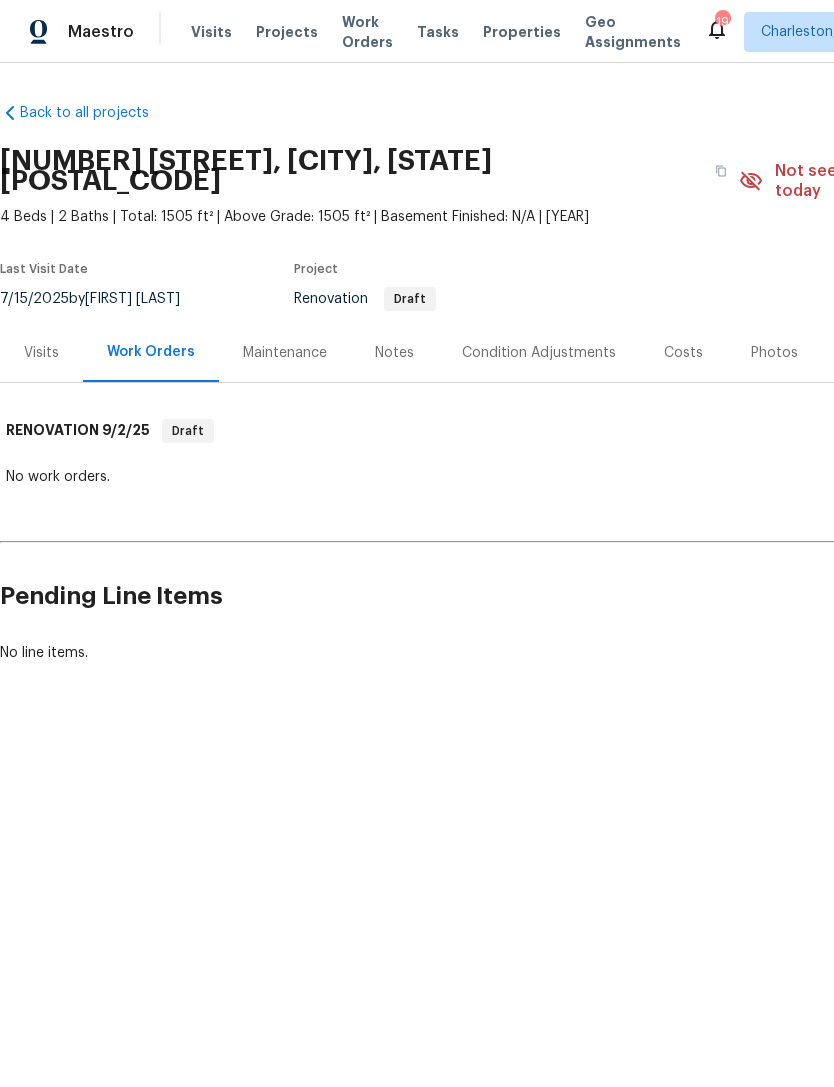click on "Condition Adjustments" at bounding box center (539, 353) 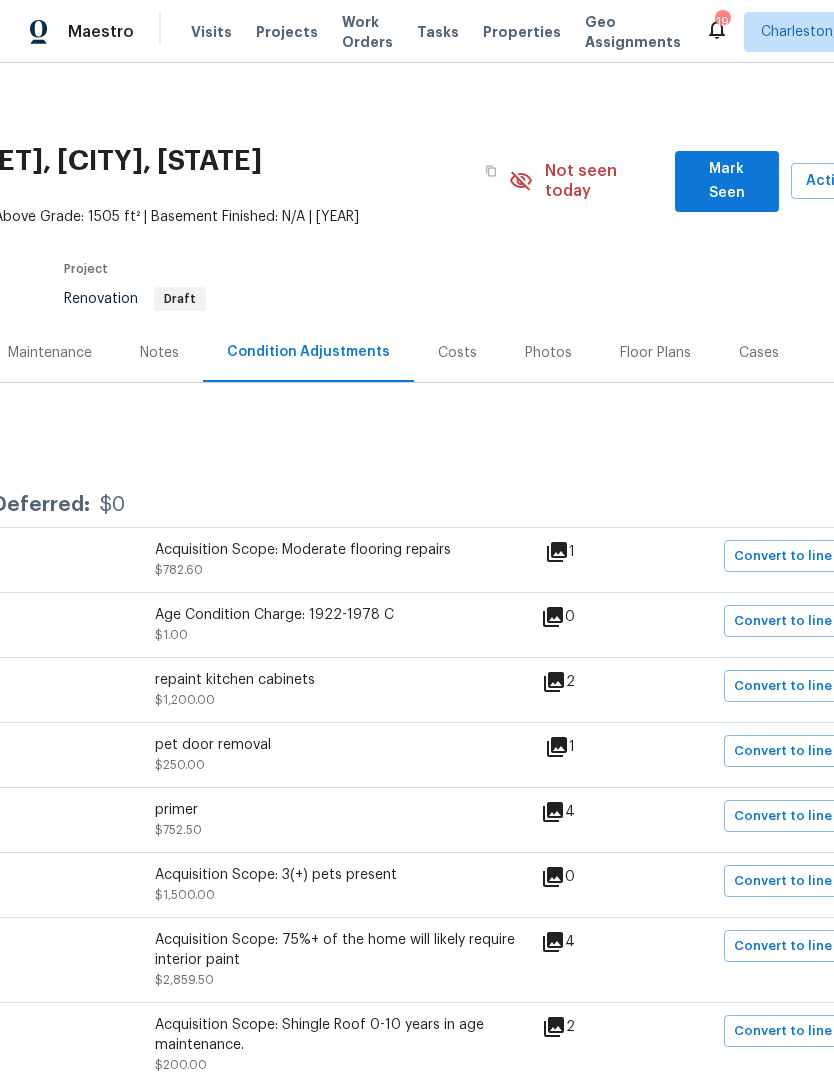 scroll, scrollTop: 0, scrollLeft: 232, axis: horizontal 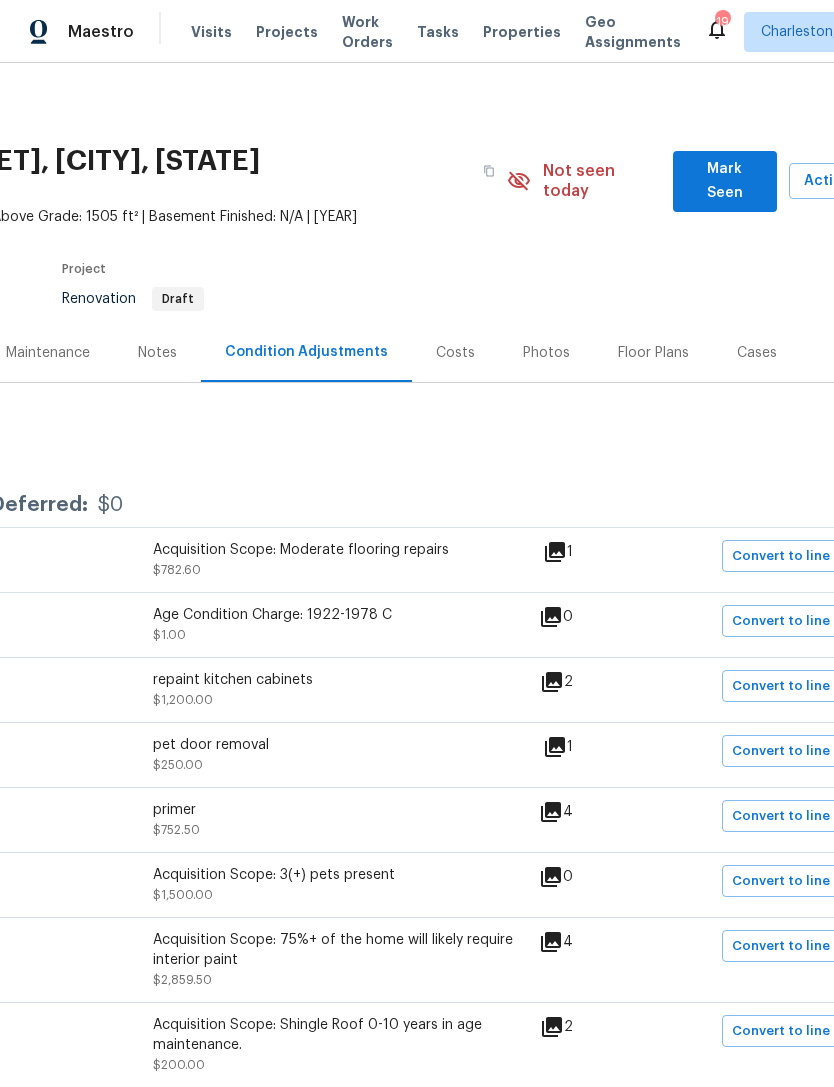 click on "Costs" at bounding box center (455, 353) 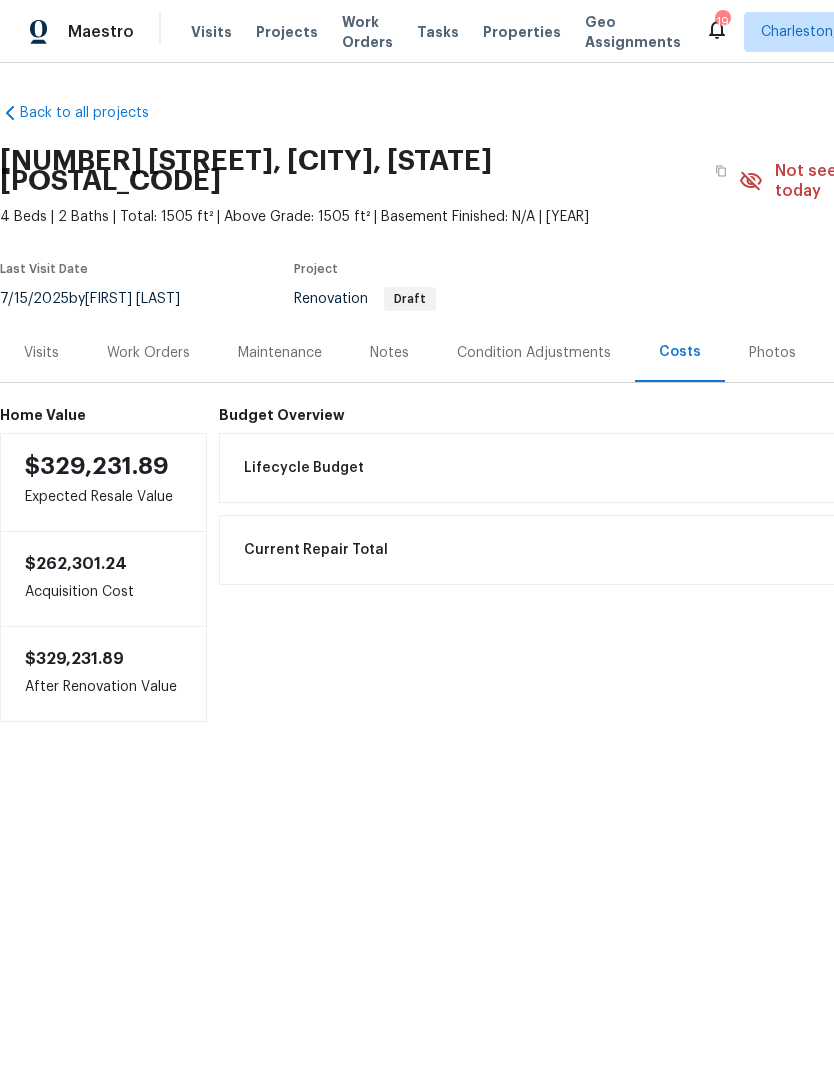 scroll, scrollTop: 0, scrollLeft: 0, axis: both 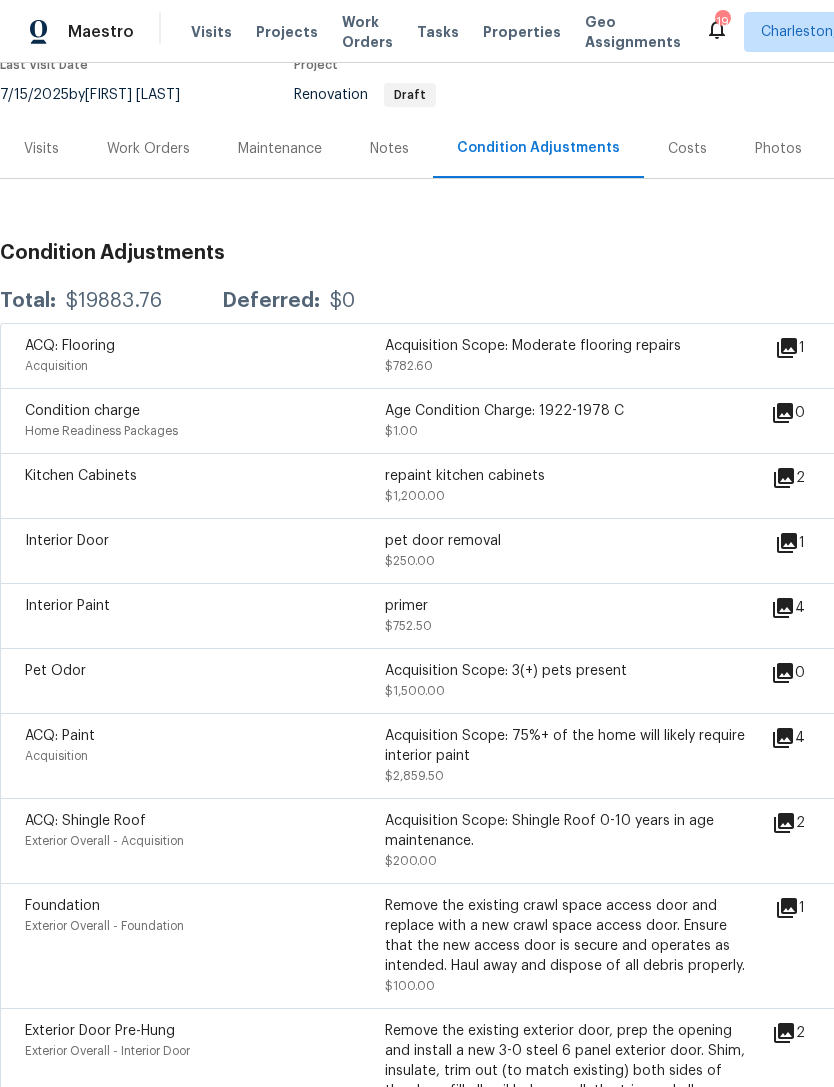 click 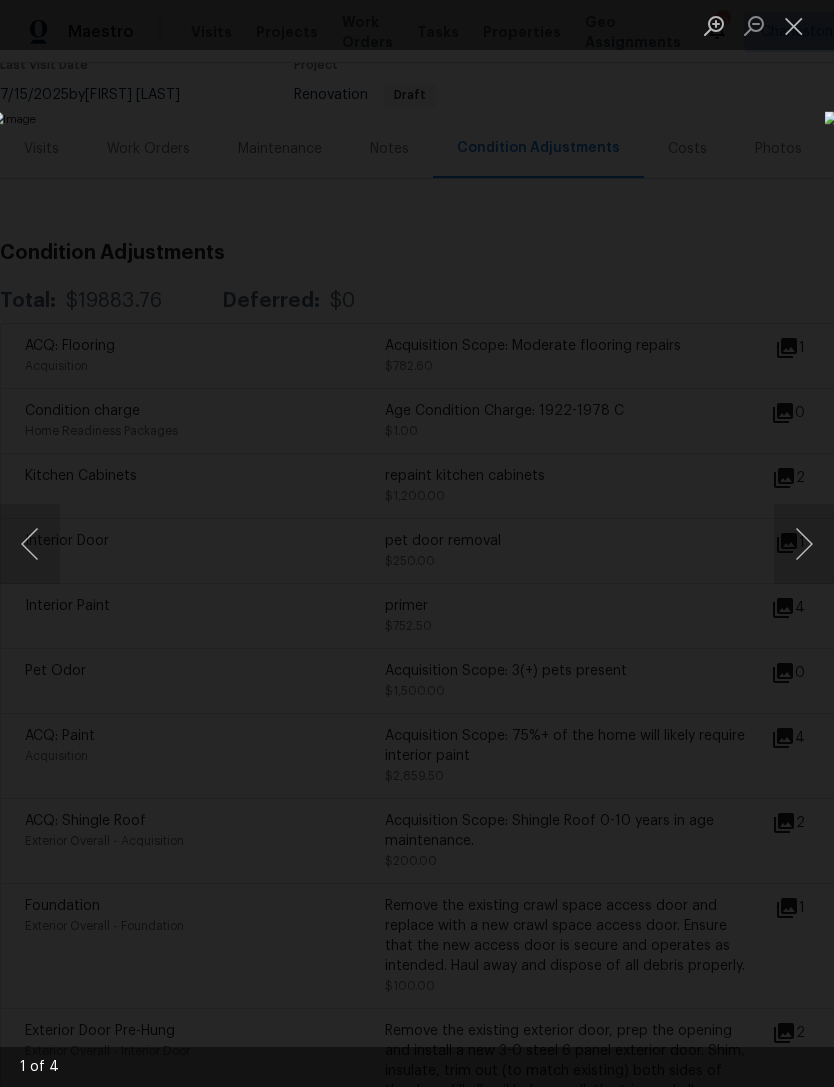 click at bounding box center (804, 544) 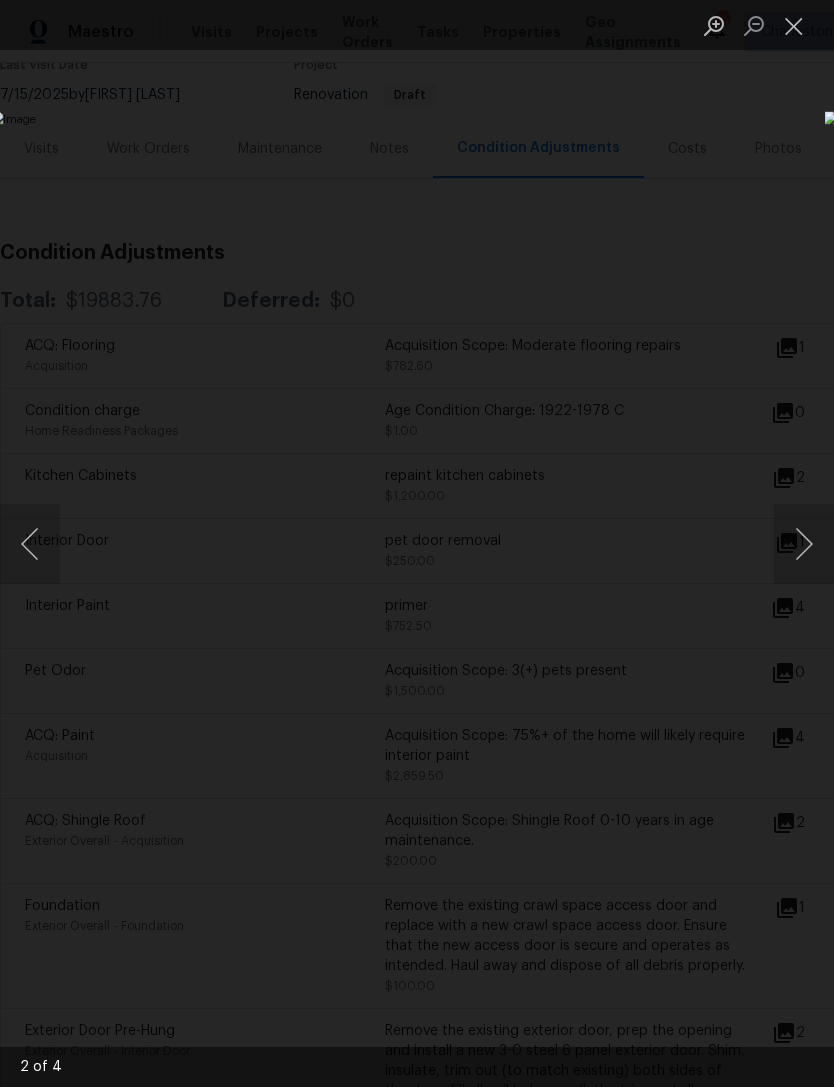 click at bounding box center (804, 544) 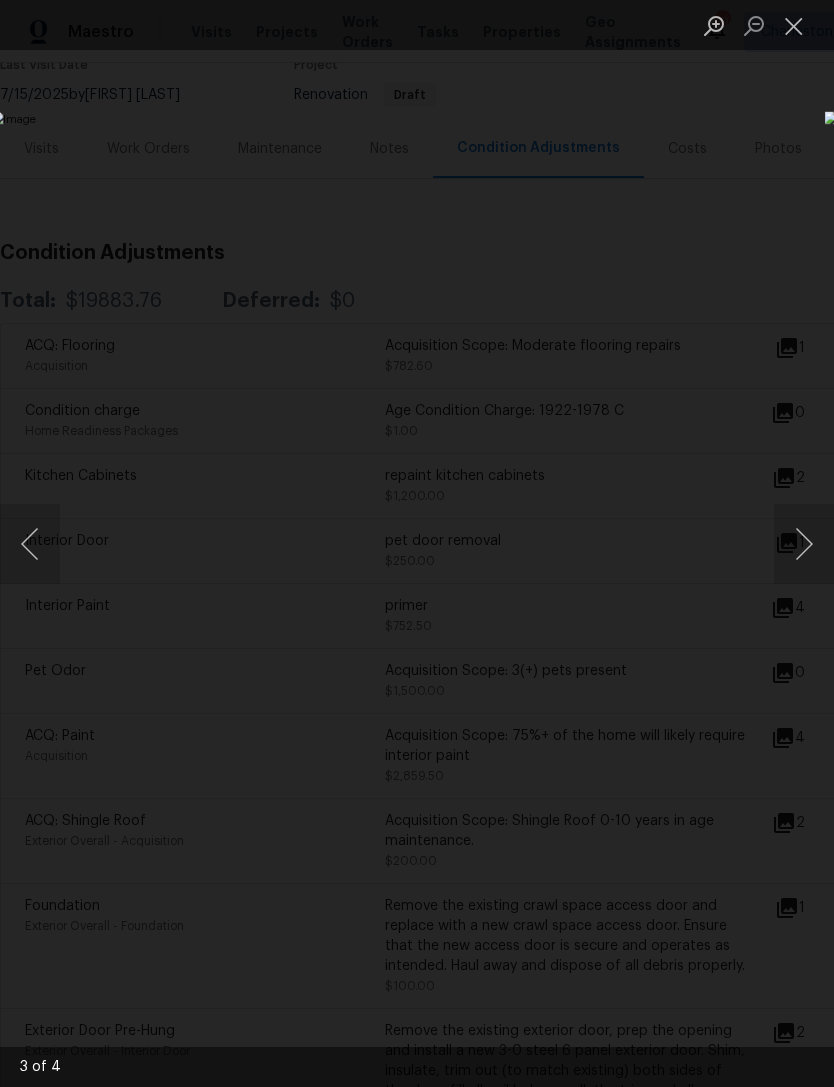click at bounding box center [804, 544] 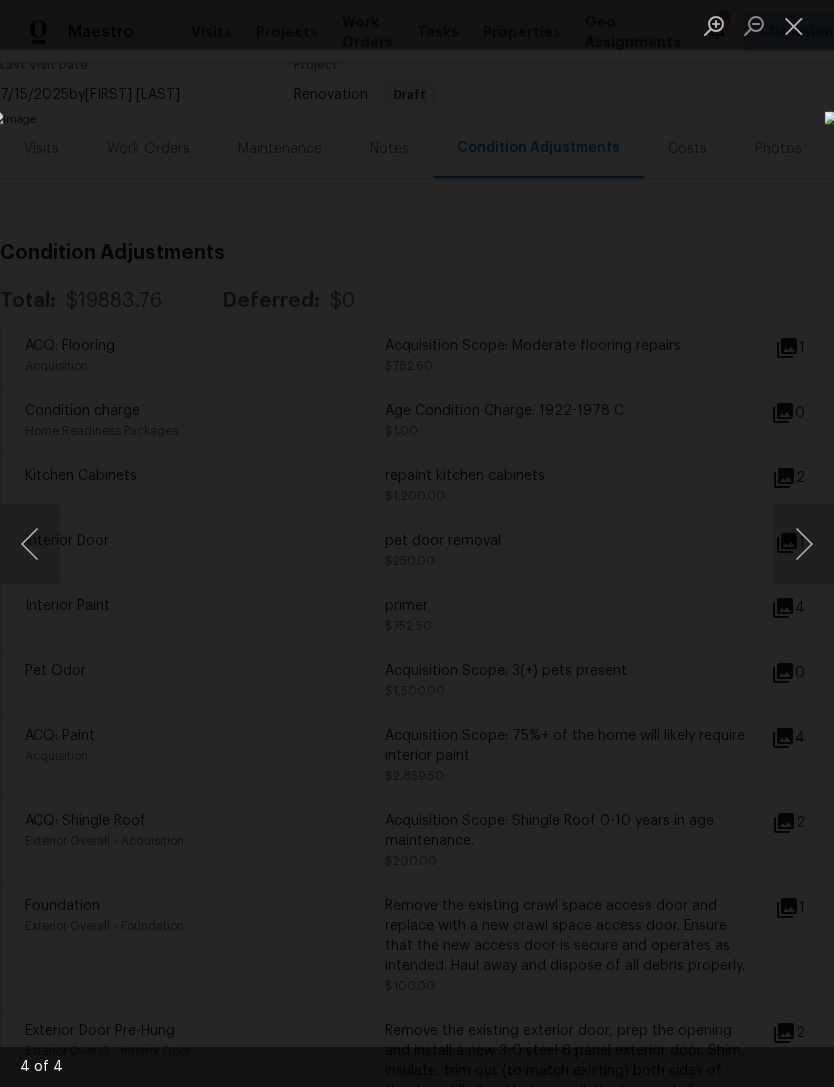 click at bounding box center (804, 544) 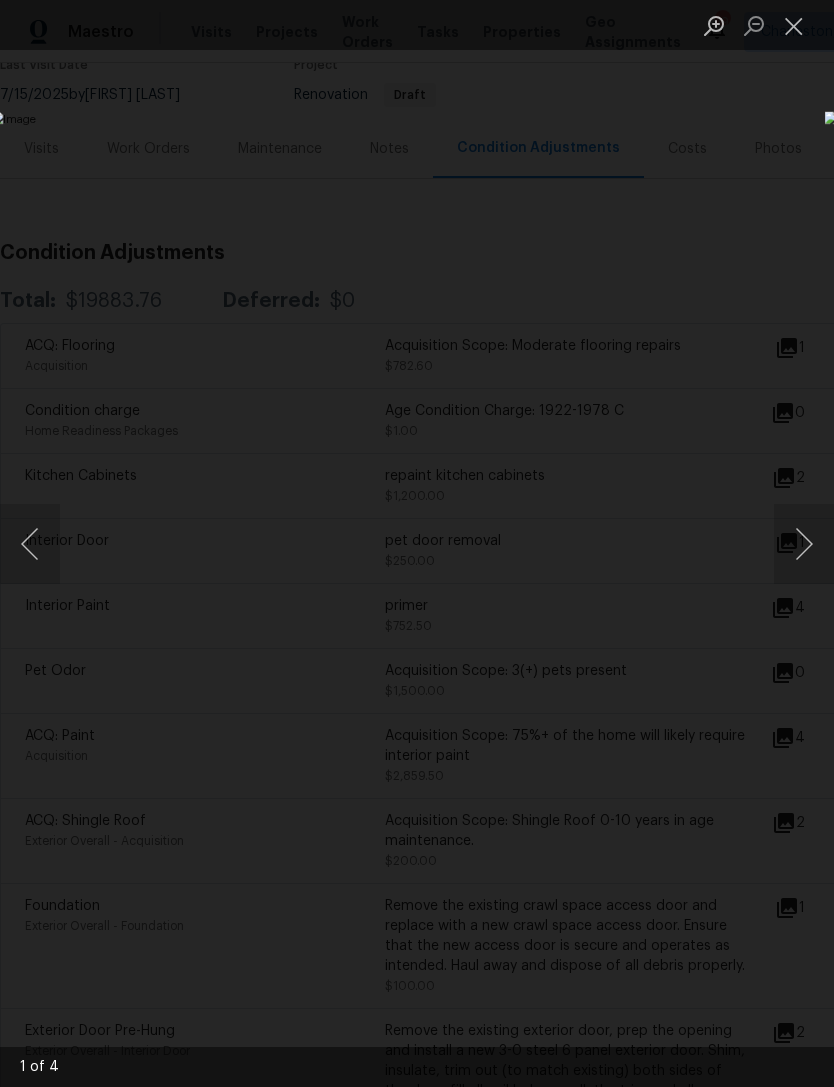 click at bounding box center [804, 544] 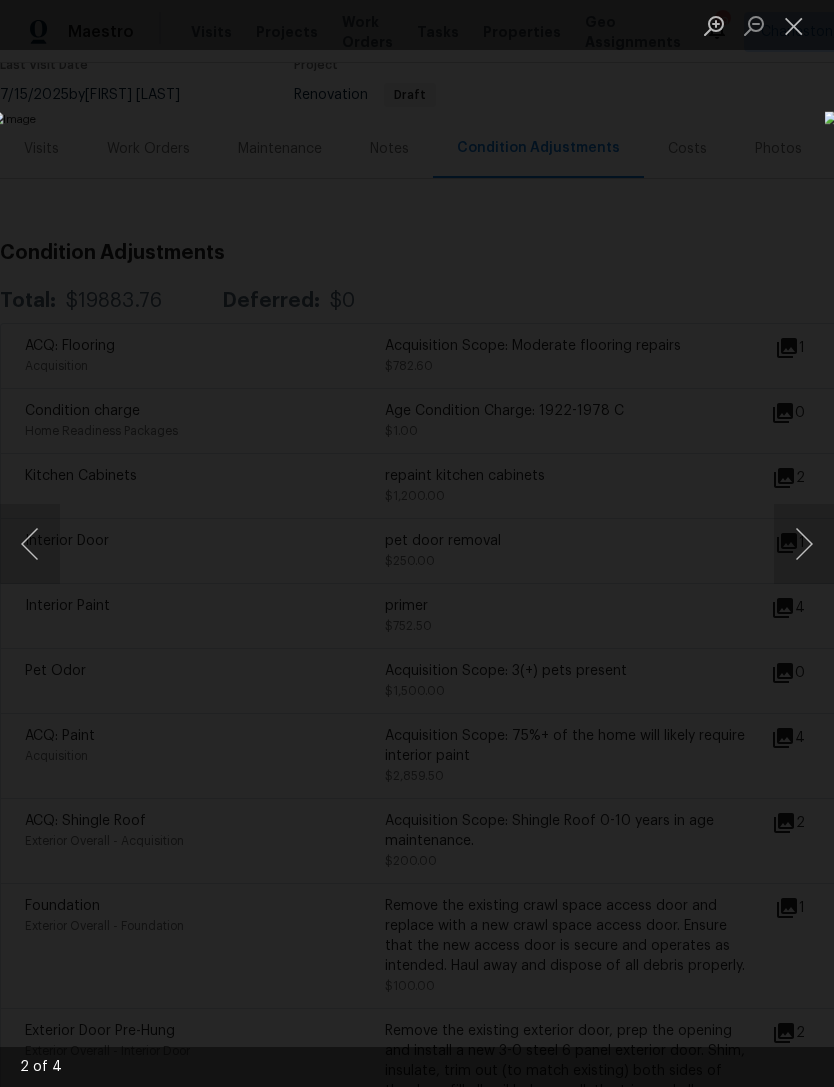 click at bounding box center [794, 25] 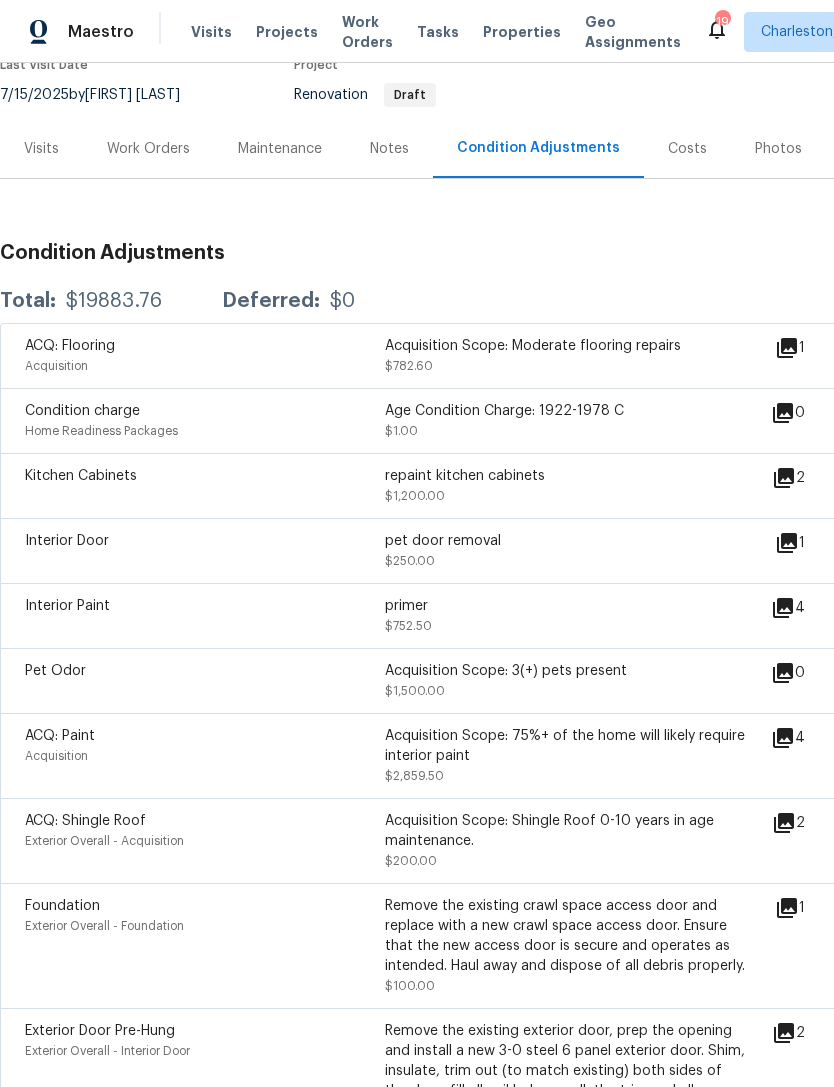 click 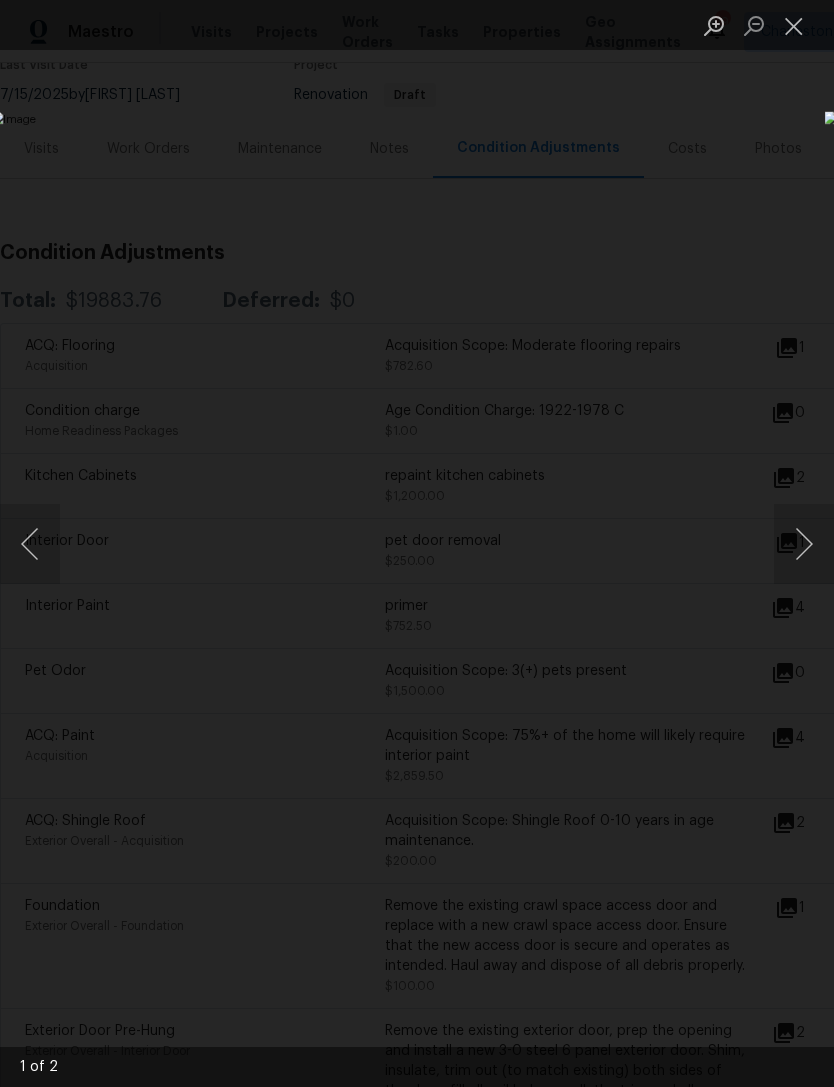 click at bounding box center [804, 544] 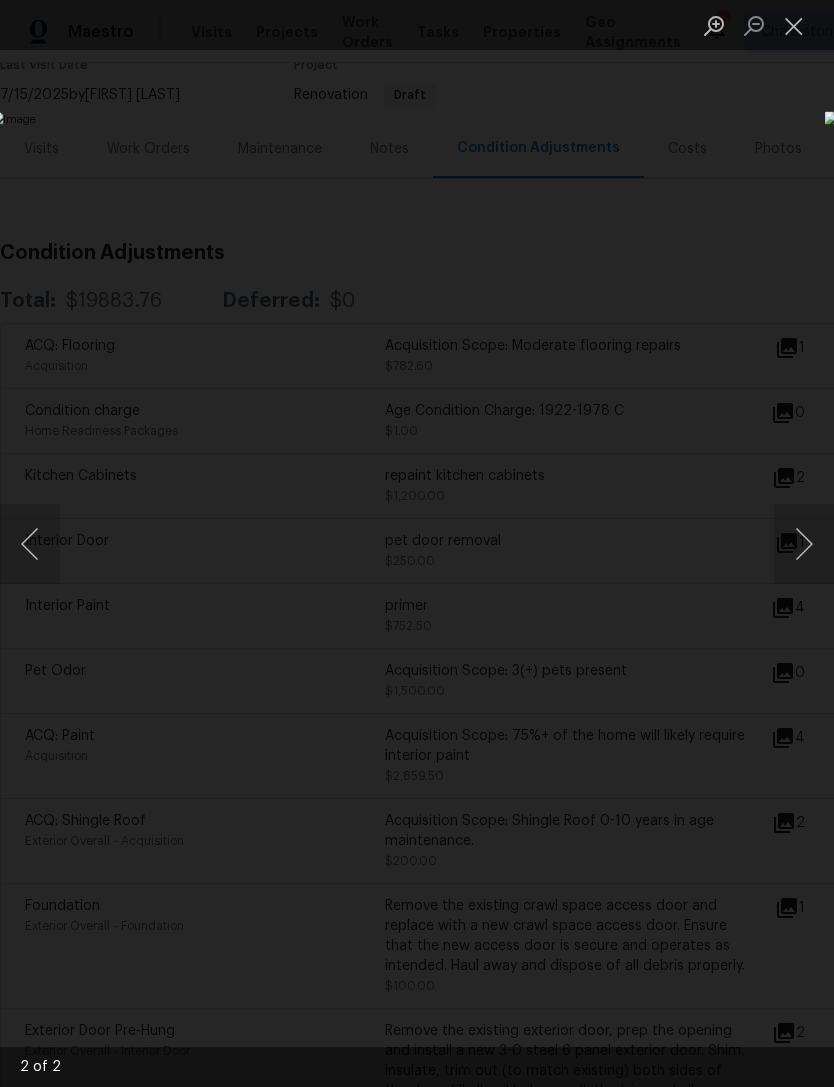 click at bounding box center (804, 544) 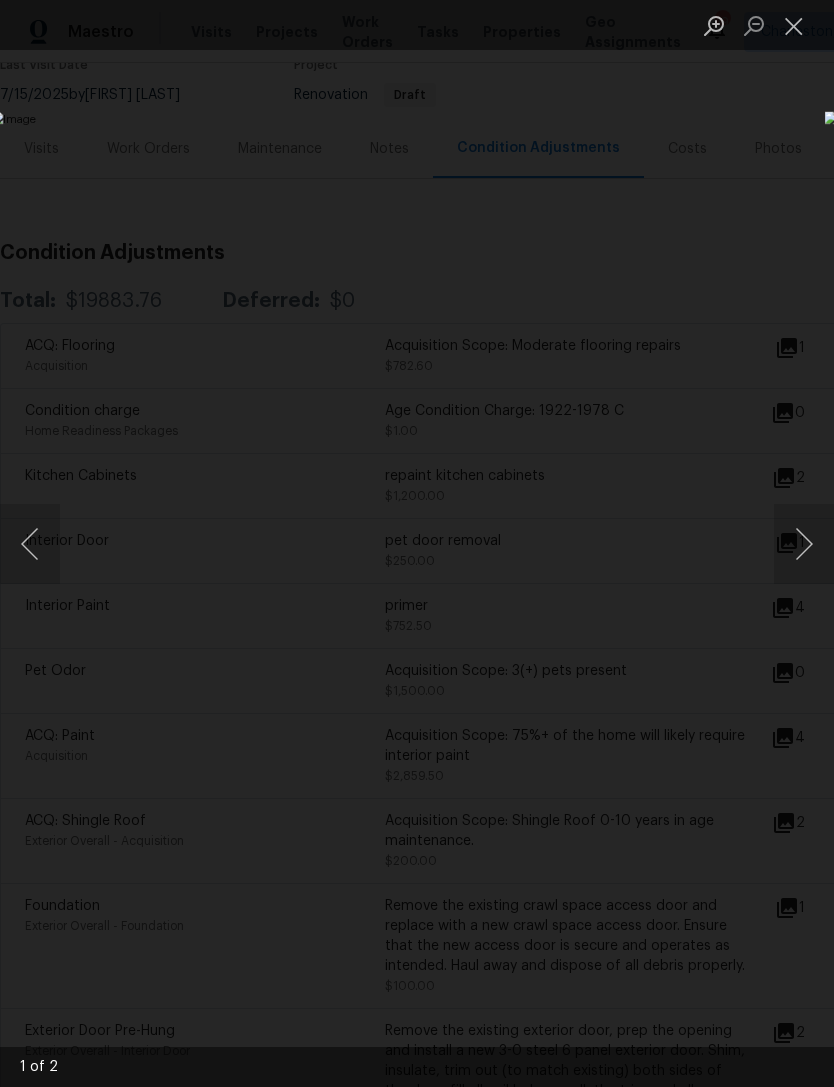 click at bounding box center (794, 25) 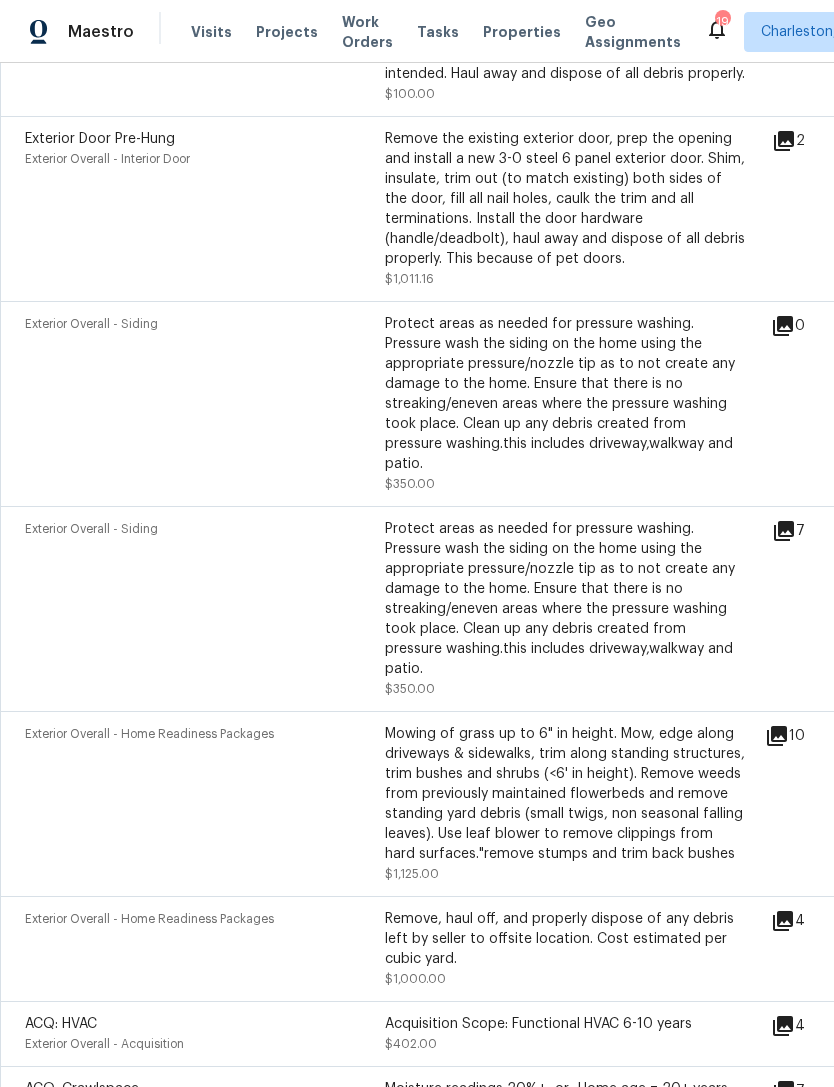 scroll, scrollTop: 1097, scrollLeft: 0, axis: vertical 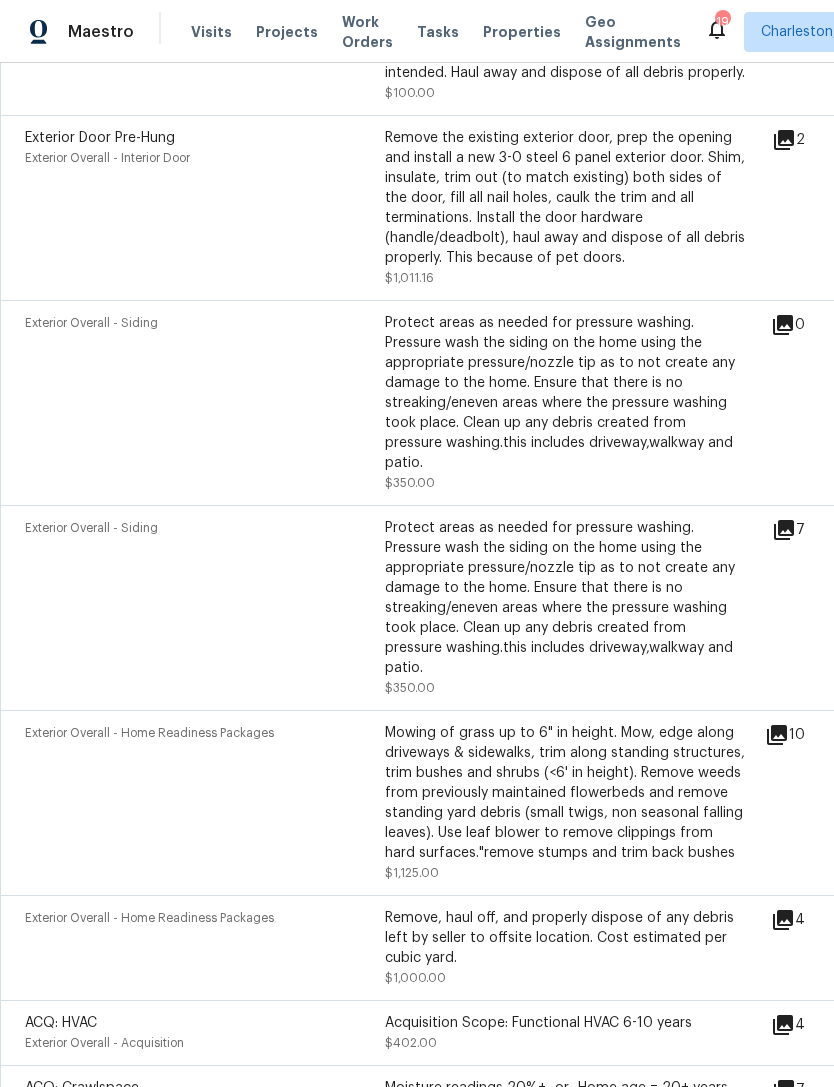 click 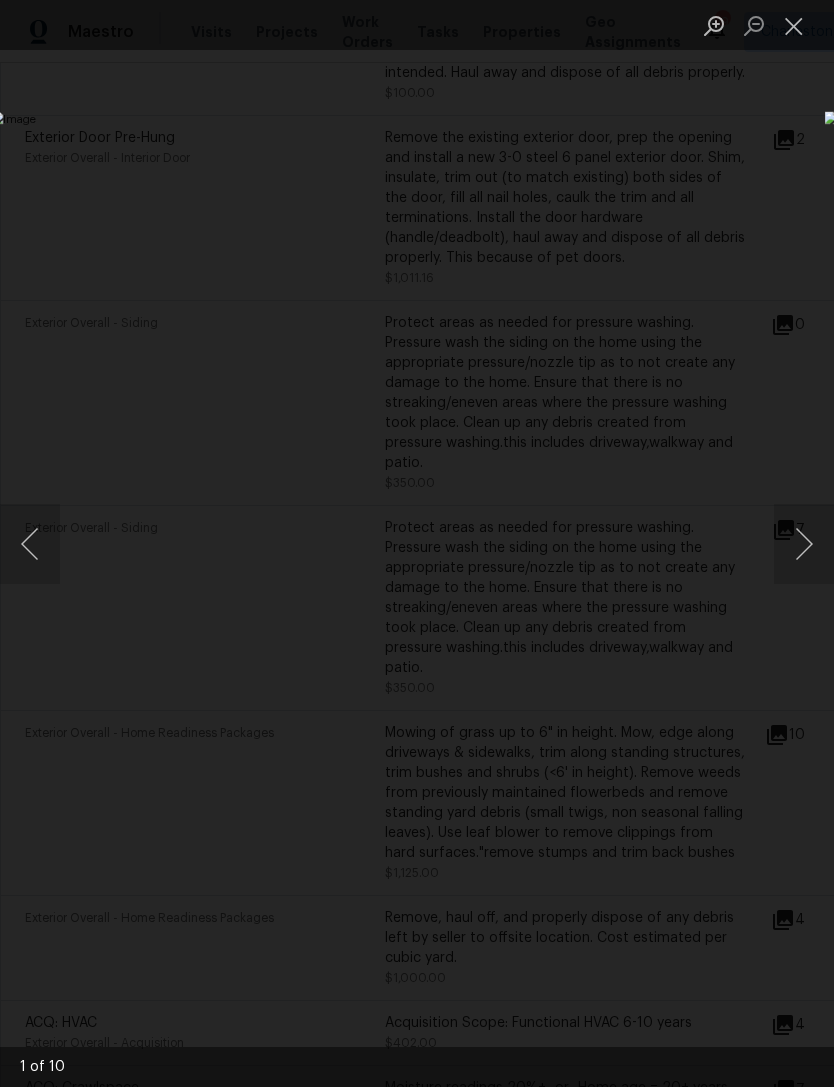 click at bounding box center [804, 544] 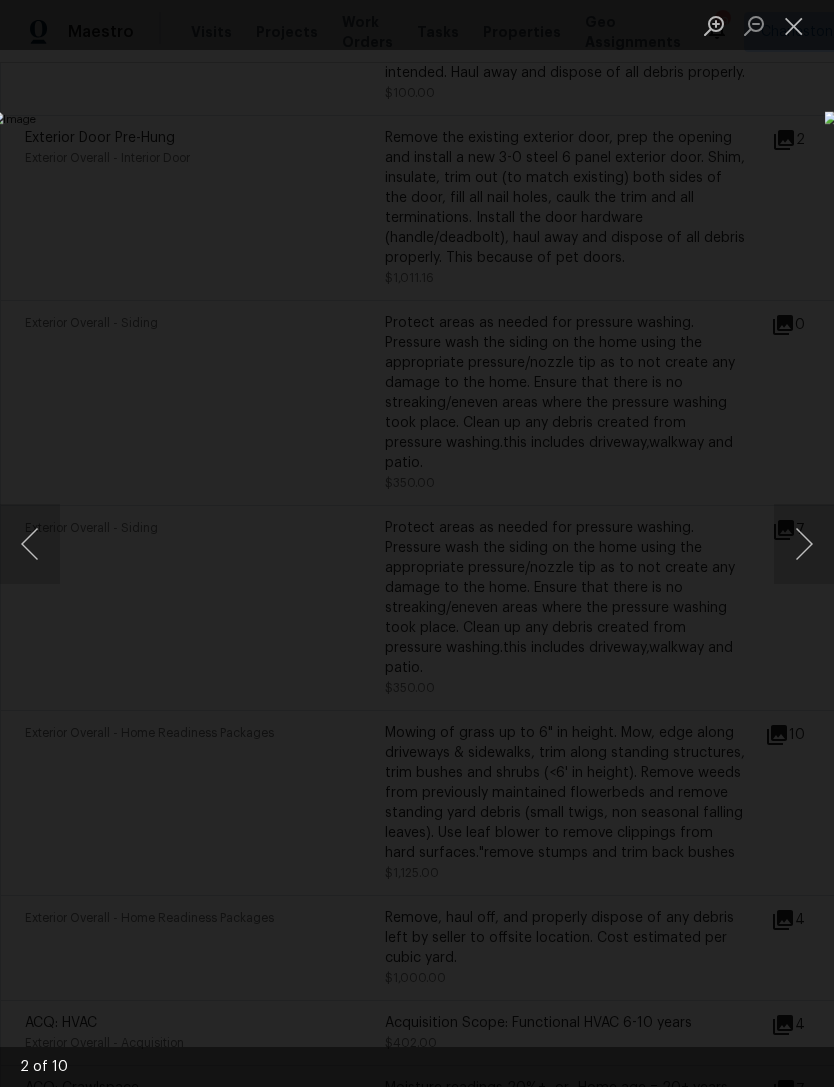 click at bounding box center [804, 544] 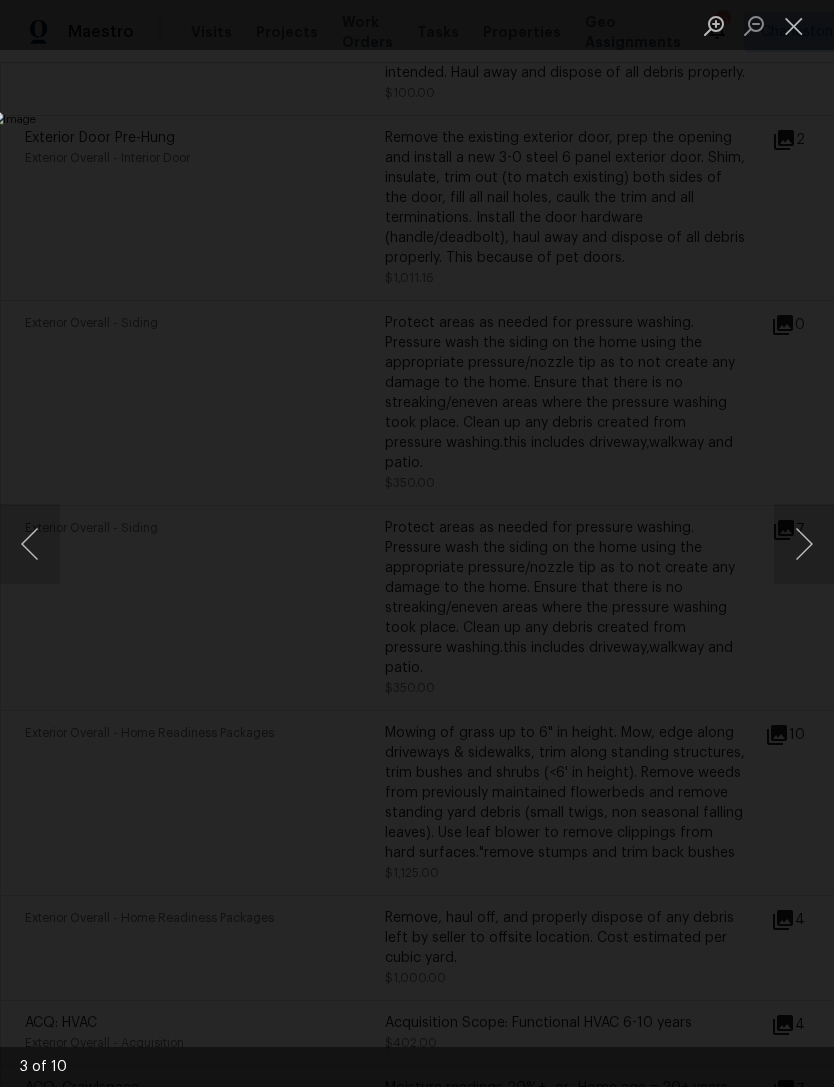 click at bounding box center (804, 544) 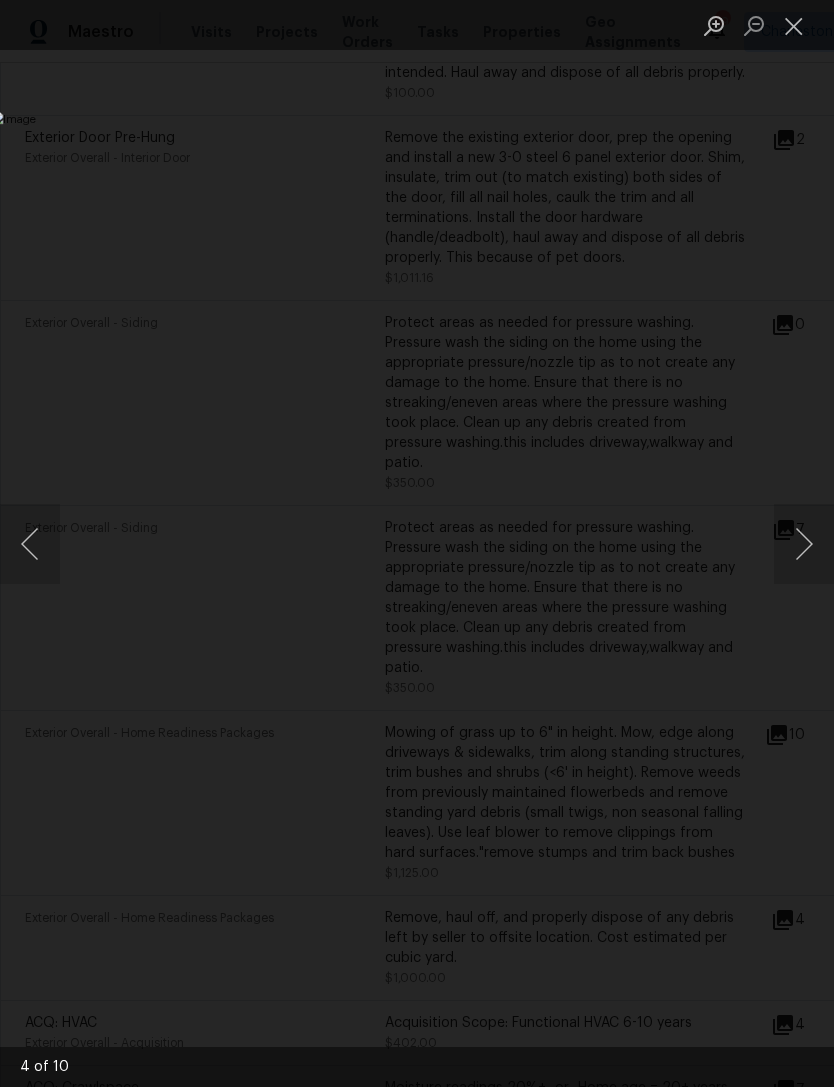 click at bounding box center [804, 544] 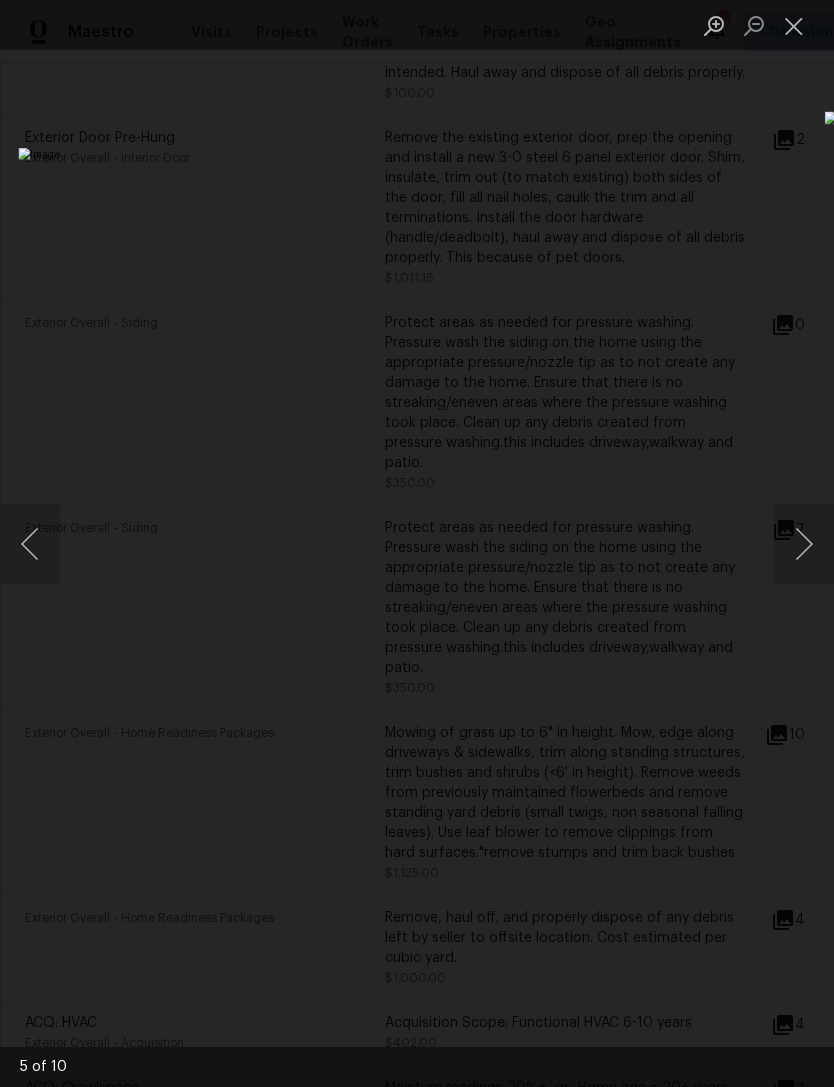 click at bounding box center [794, 25] 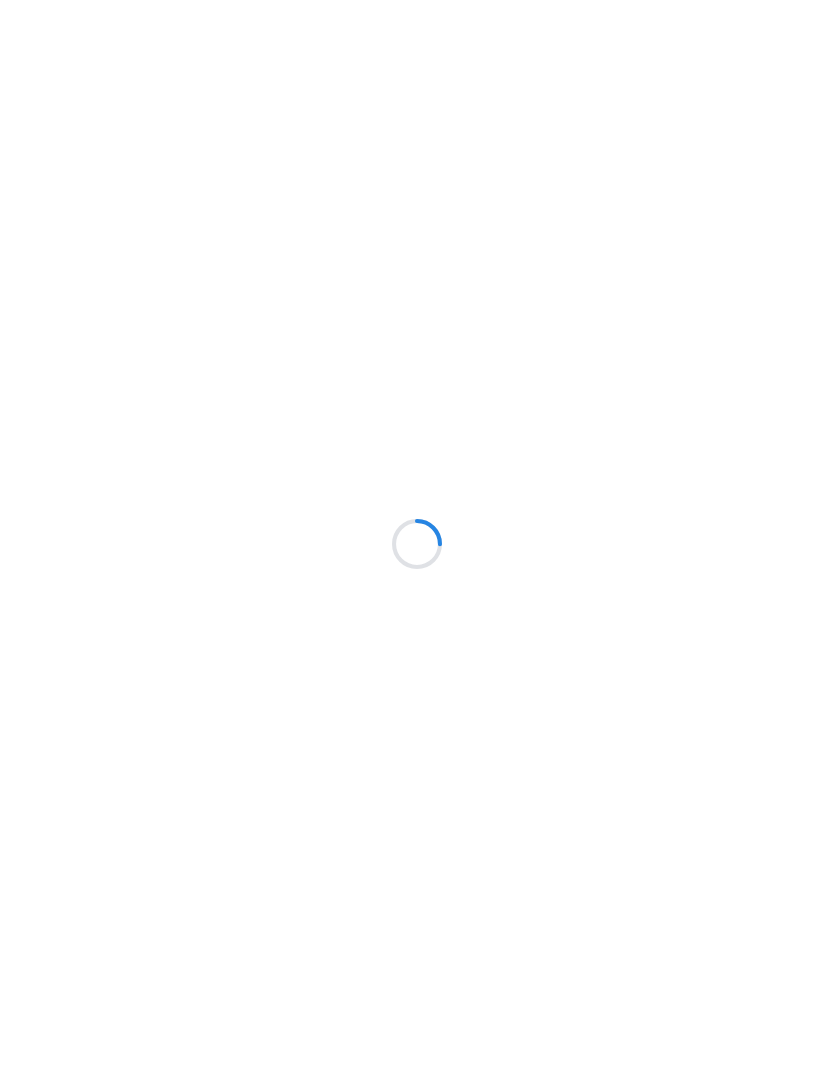 scroll, scrollTop: 0, scrollLeft: 0, axis: both 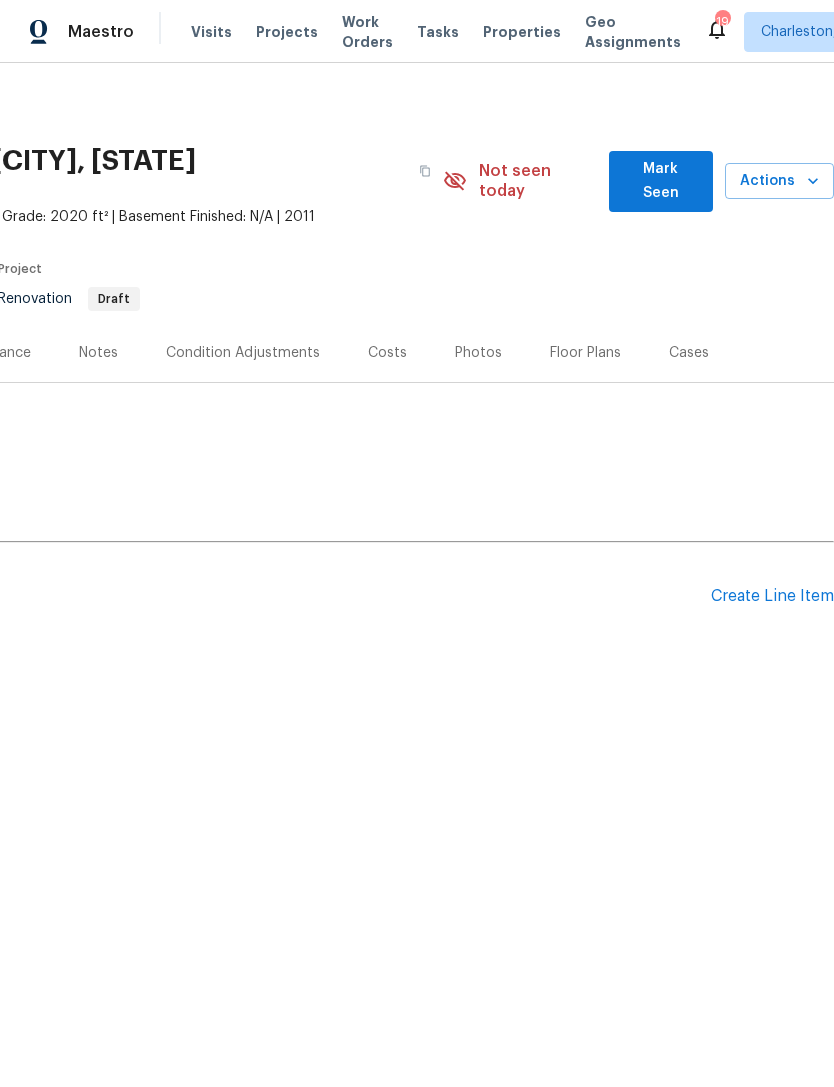 click on "Costs" at bounding box center (387, 353) 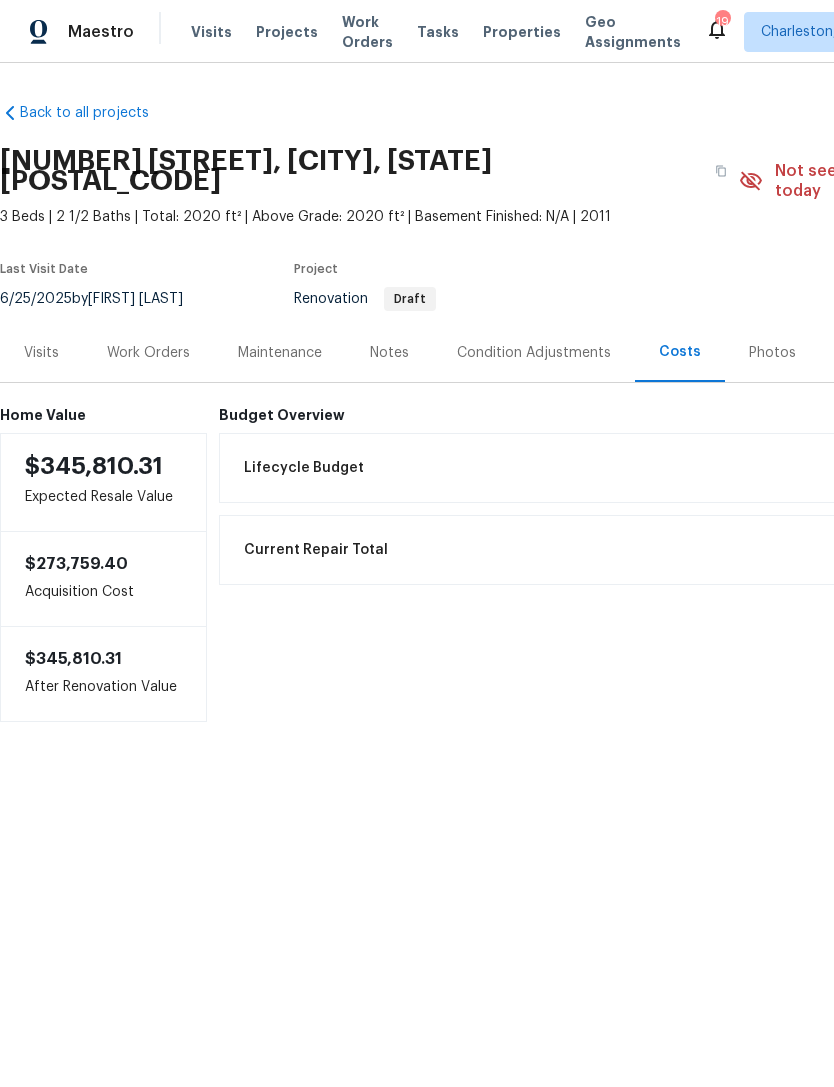 scroll, scrollTop: 0, scrollLeft: 0, axis: both 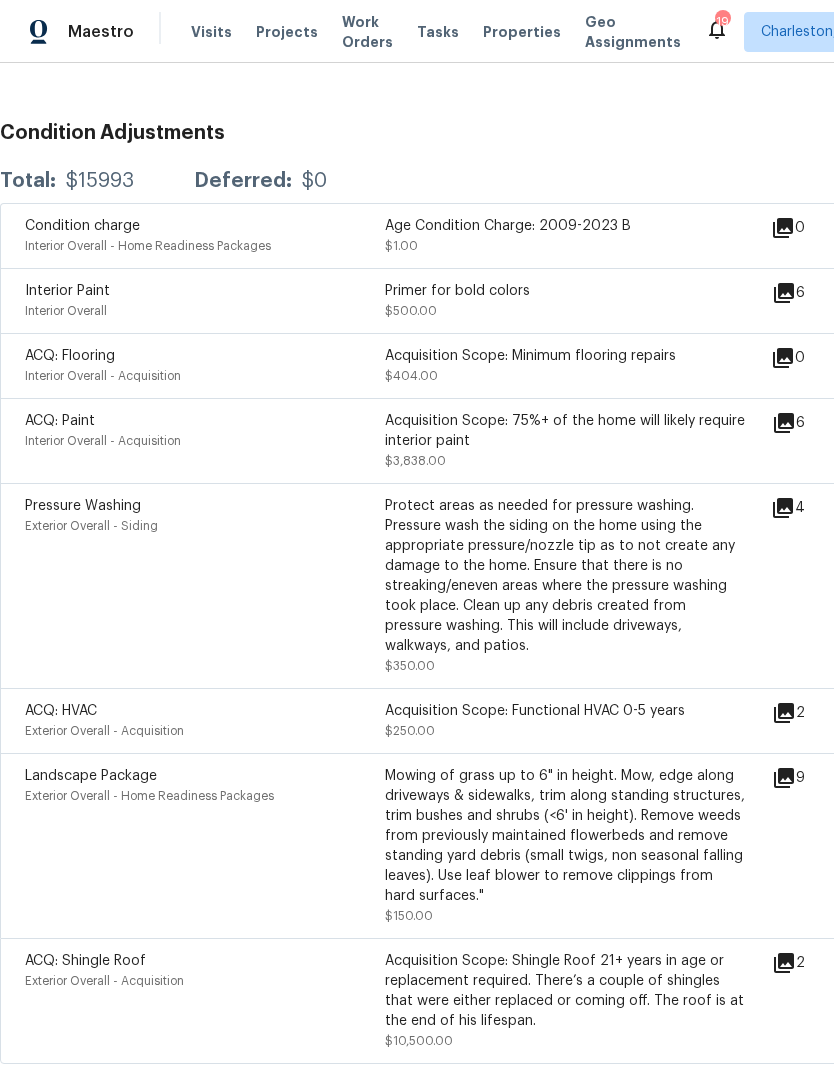 click 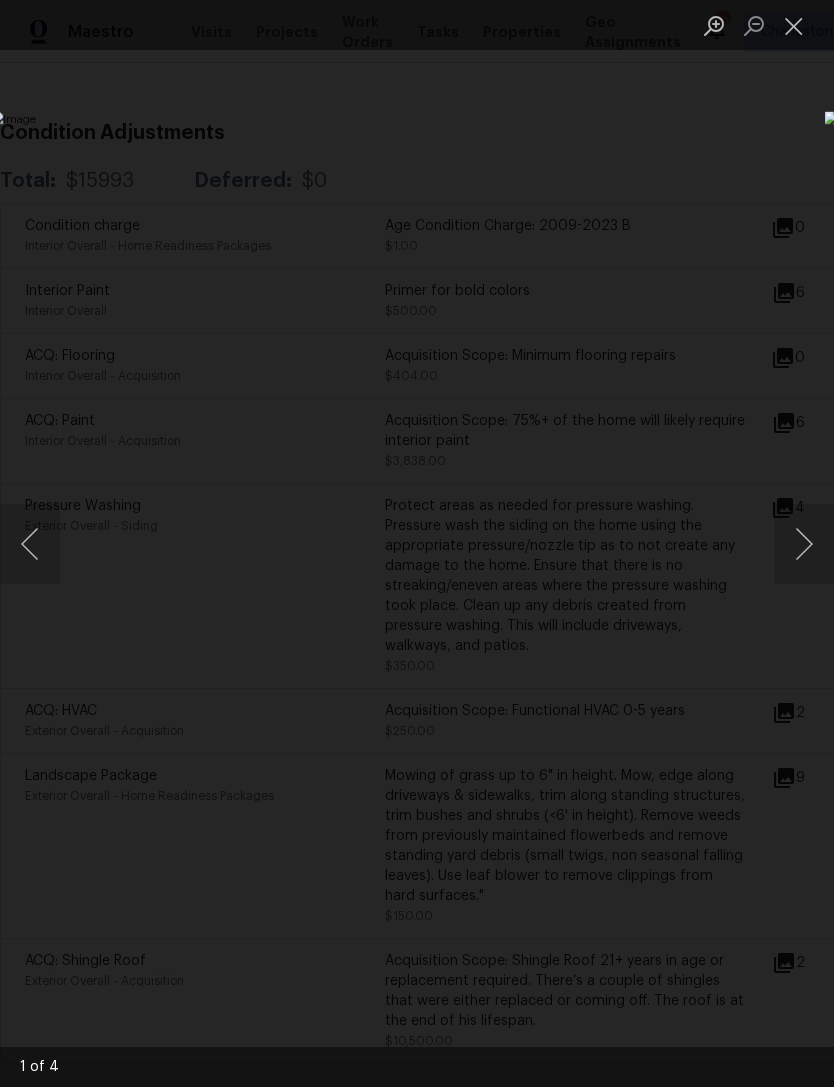click at bounding box center [804, 544] 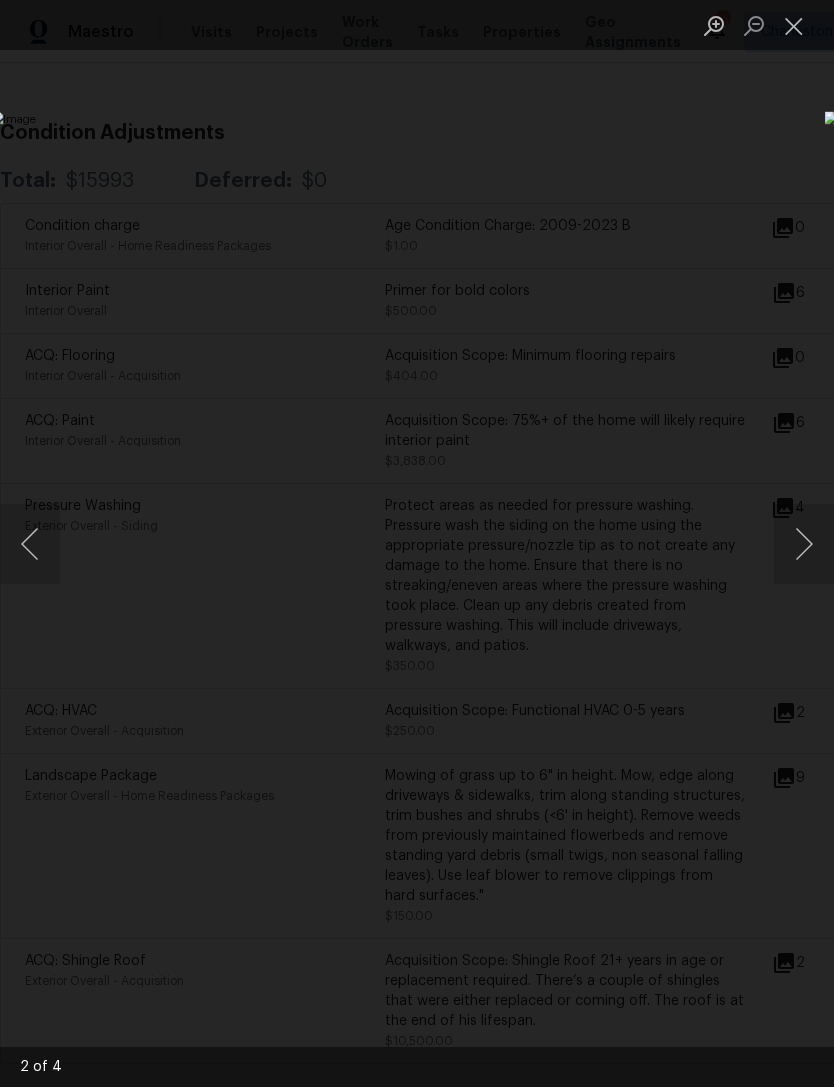 click at bounding box center [804, 544] 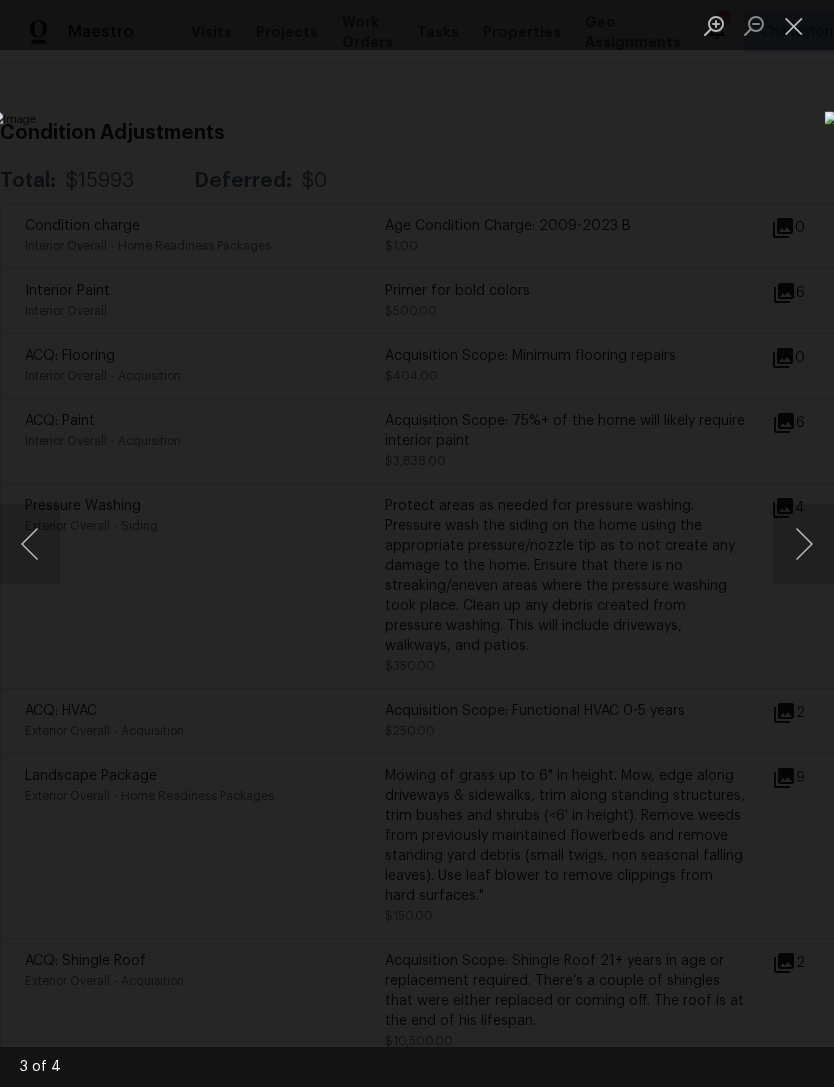 click at bounding box center (804, 544) 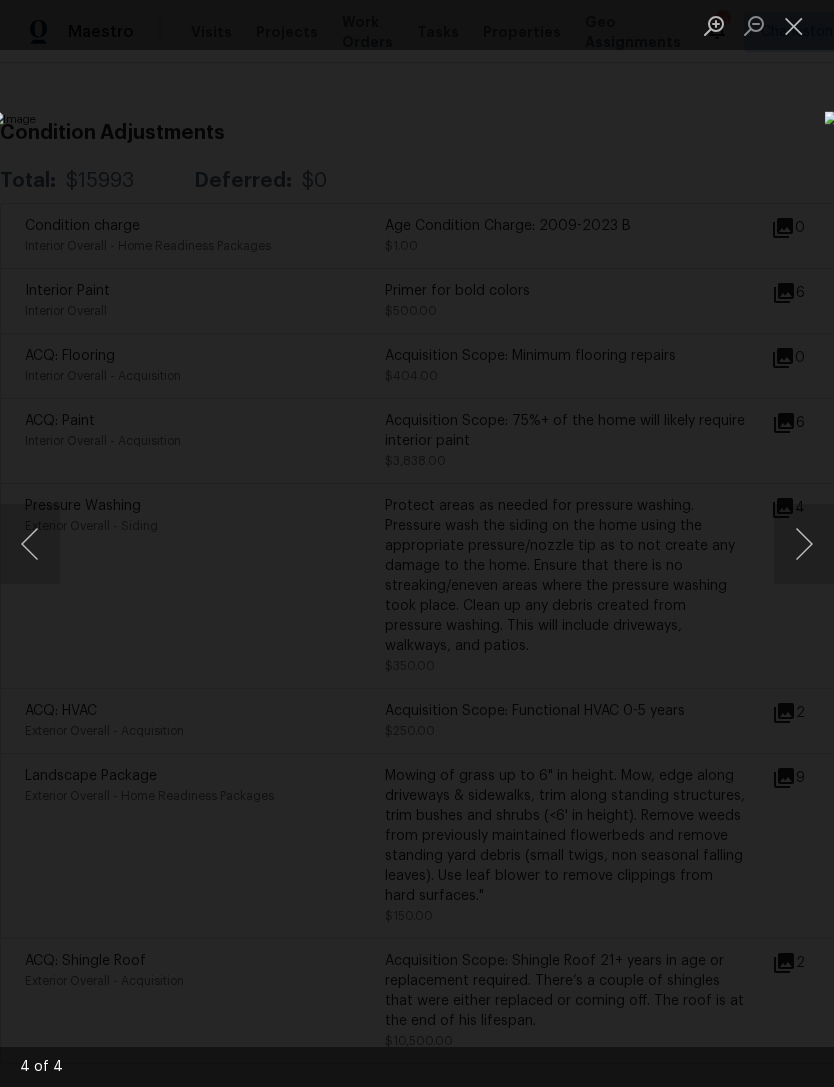 click at bounding box center (794, 25) 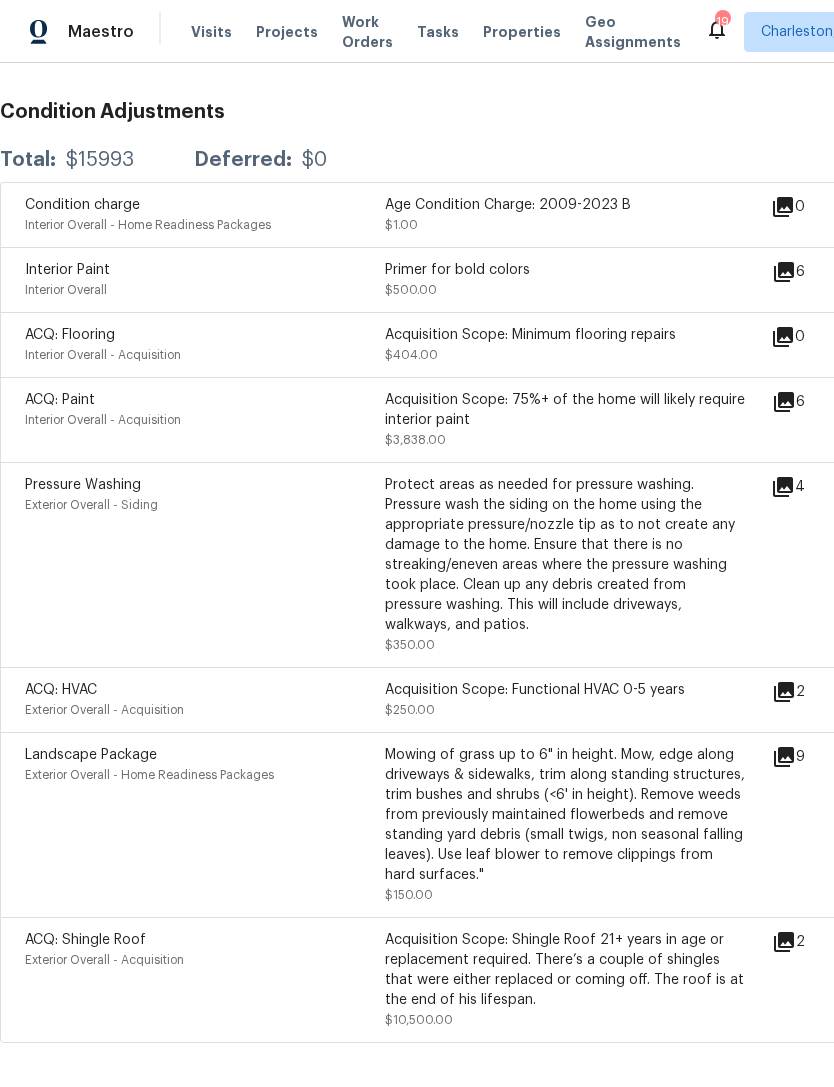 scroll, scrollTop: 344, scrollLeft: 0, axis: vertical 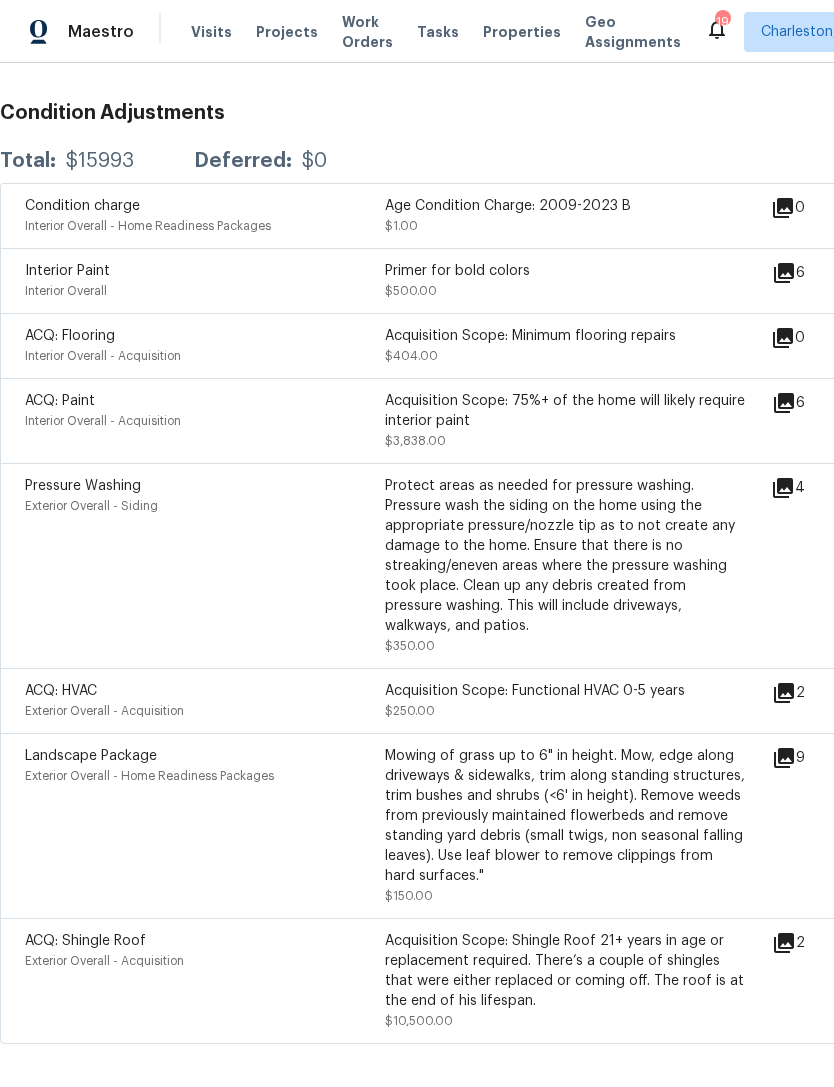 click 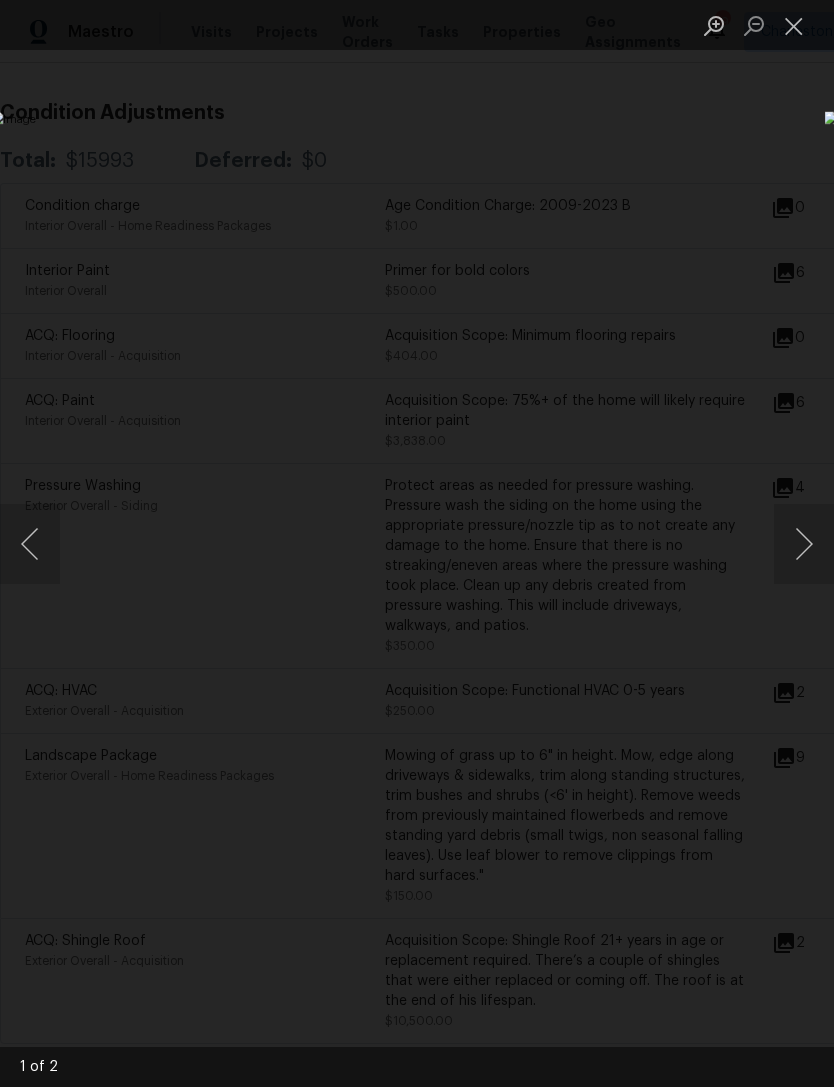 click at bounding box center [804, 544] 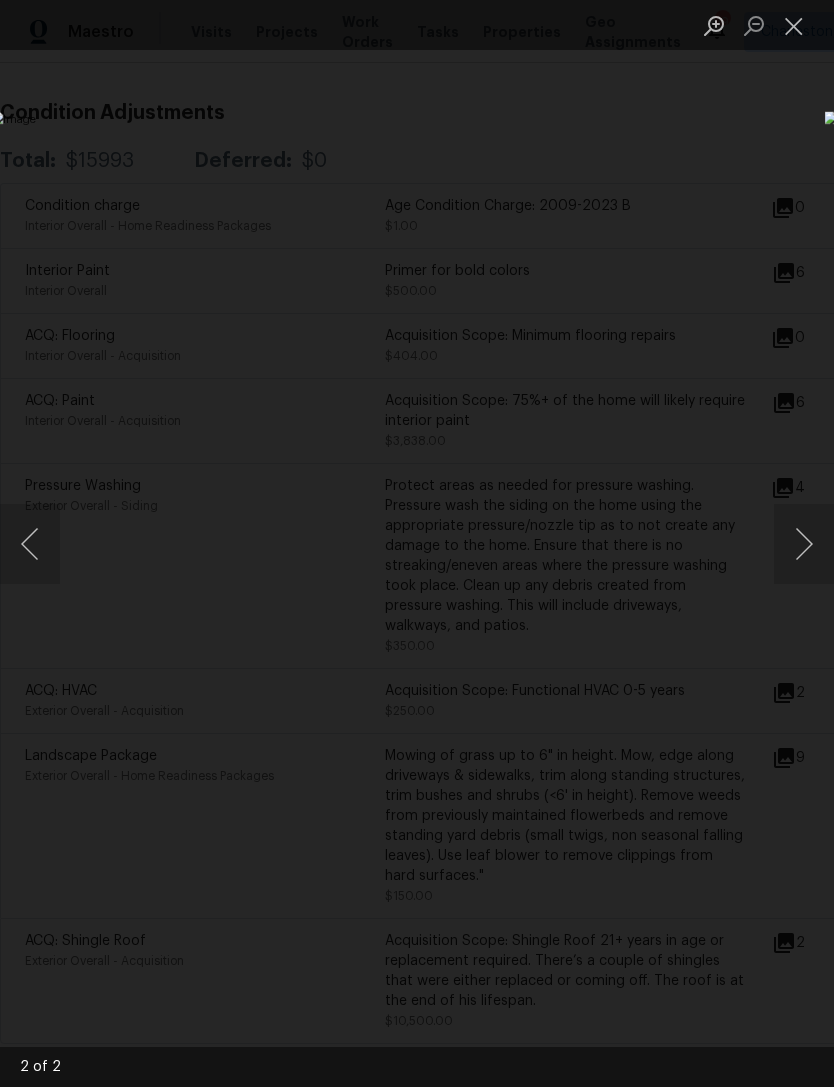 click at bounding box center (804, 544) 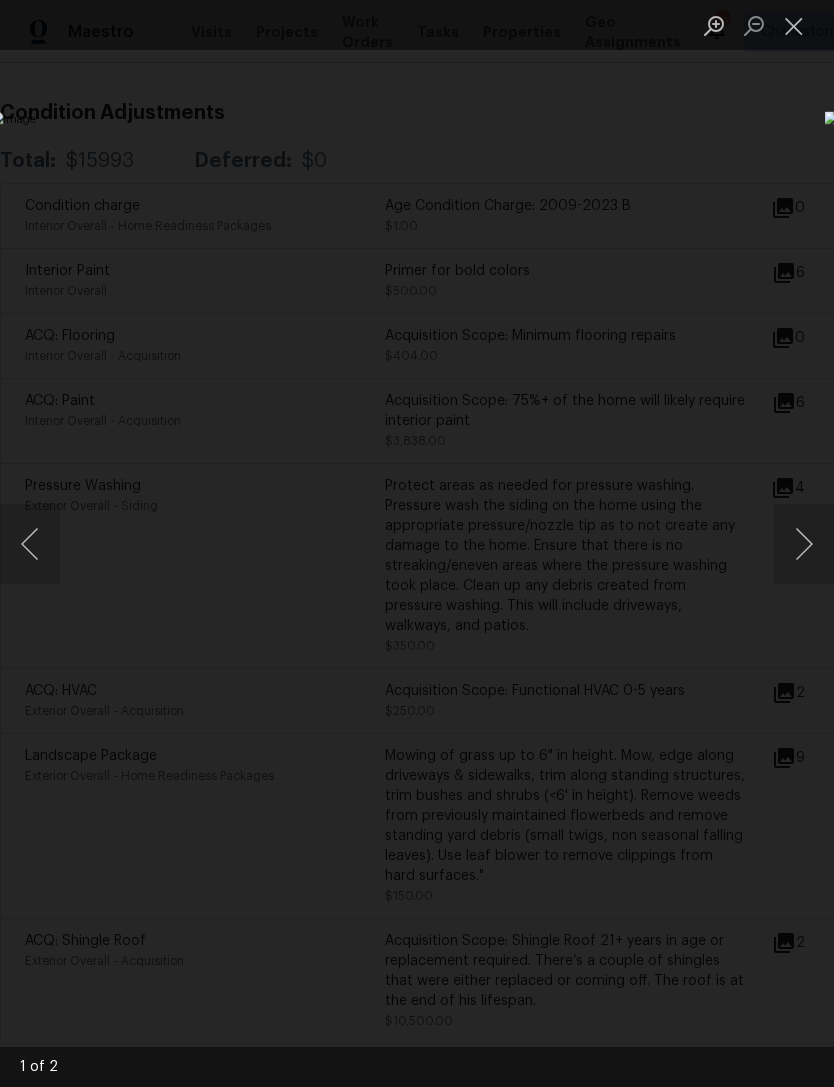 click at bounding box center [794, 25] 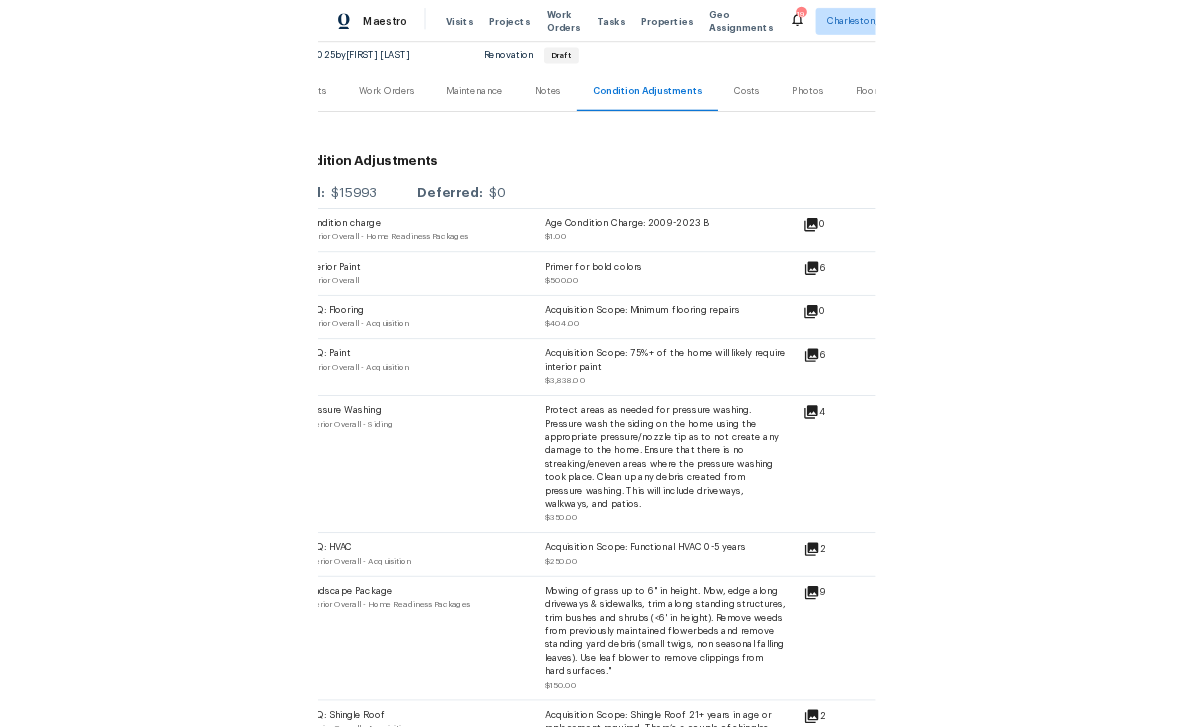 scroll, scrollTop: 214, scrollLeft: 61, axis: both 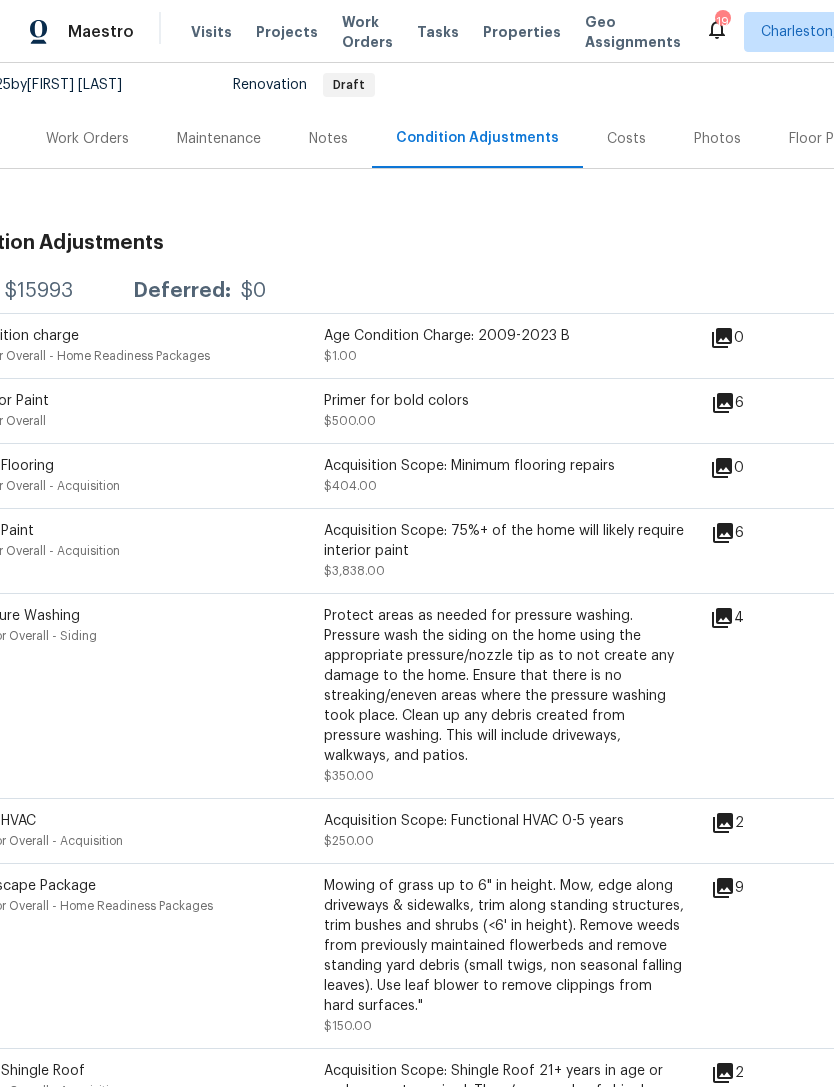 click on "6" at bounding box center [759, 533] 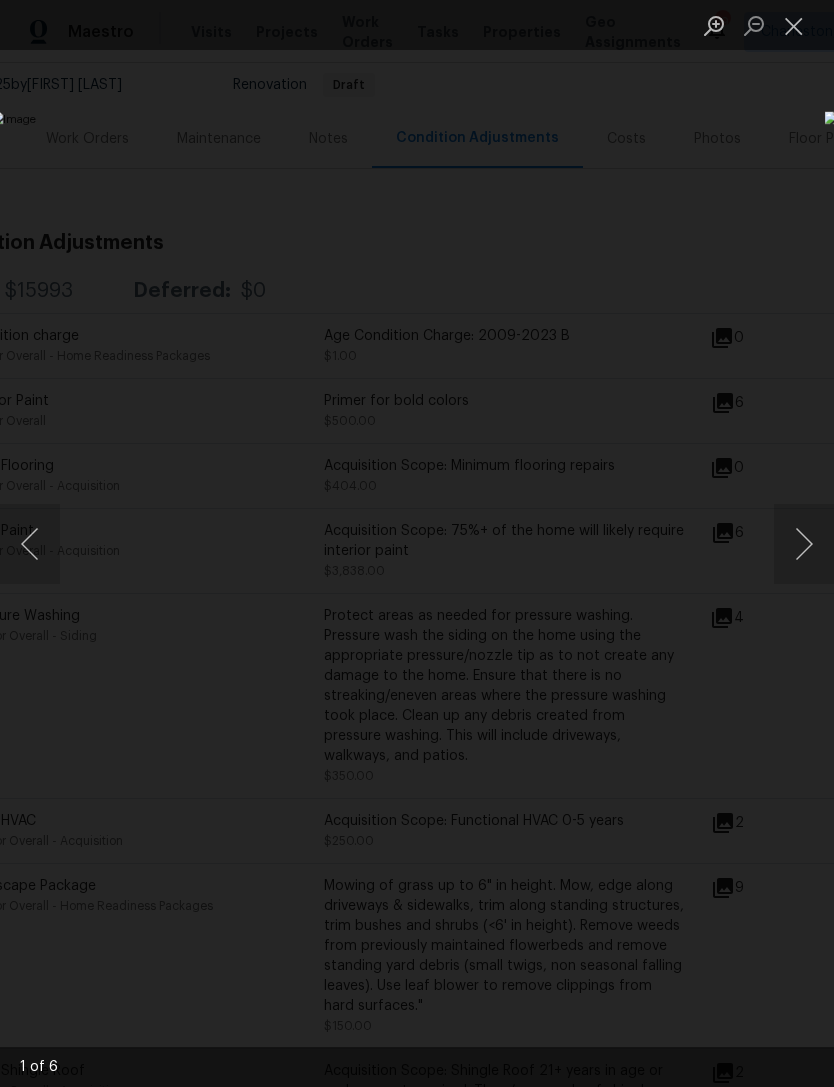 click at bounding box center (804, 544) 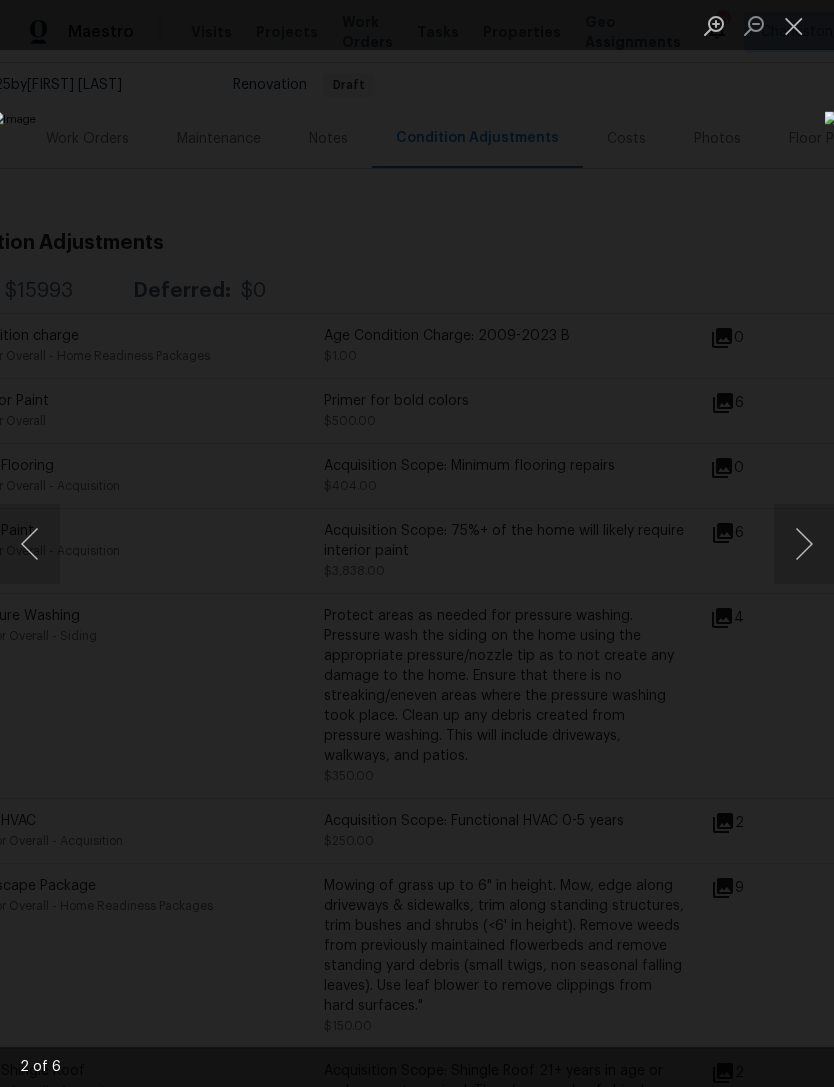 click at bounding box center [804, 544] 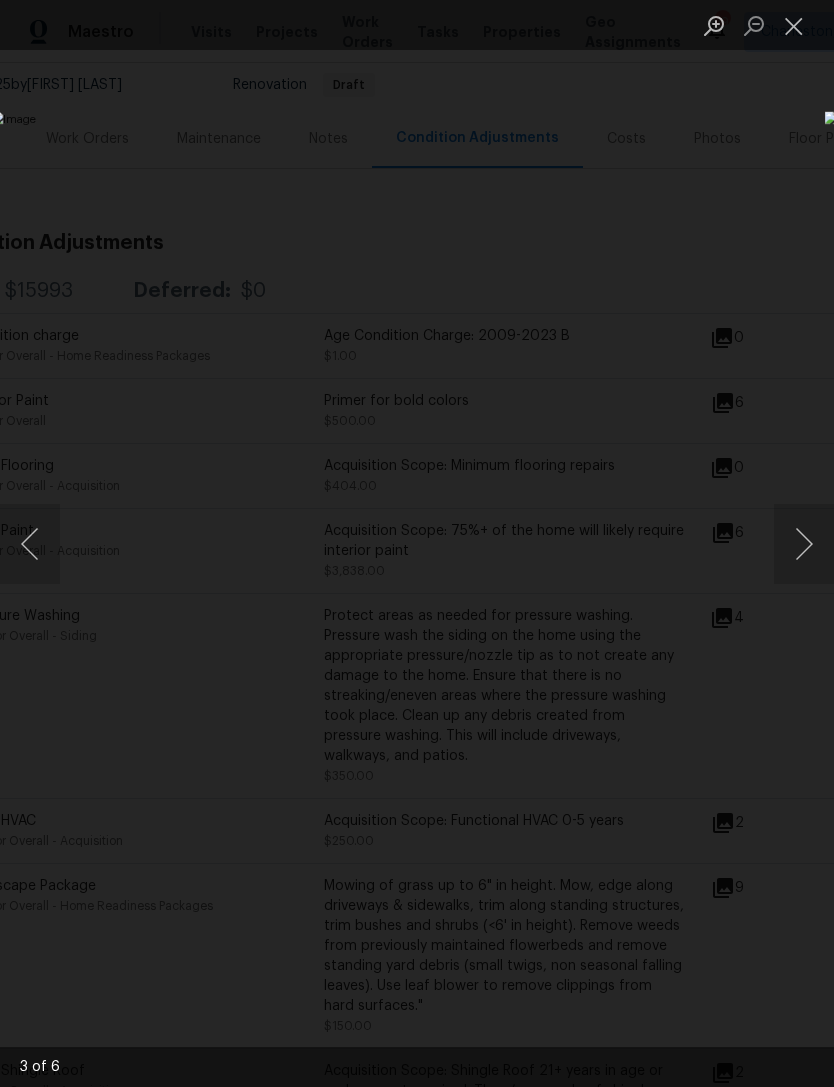 click at bounding box center [804, 544] 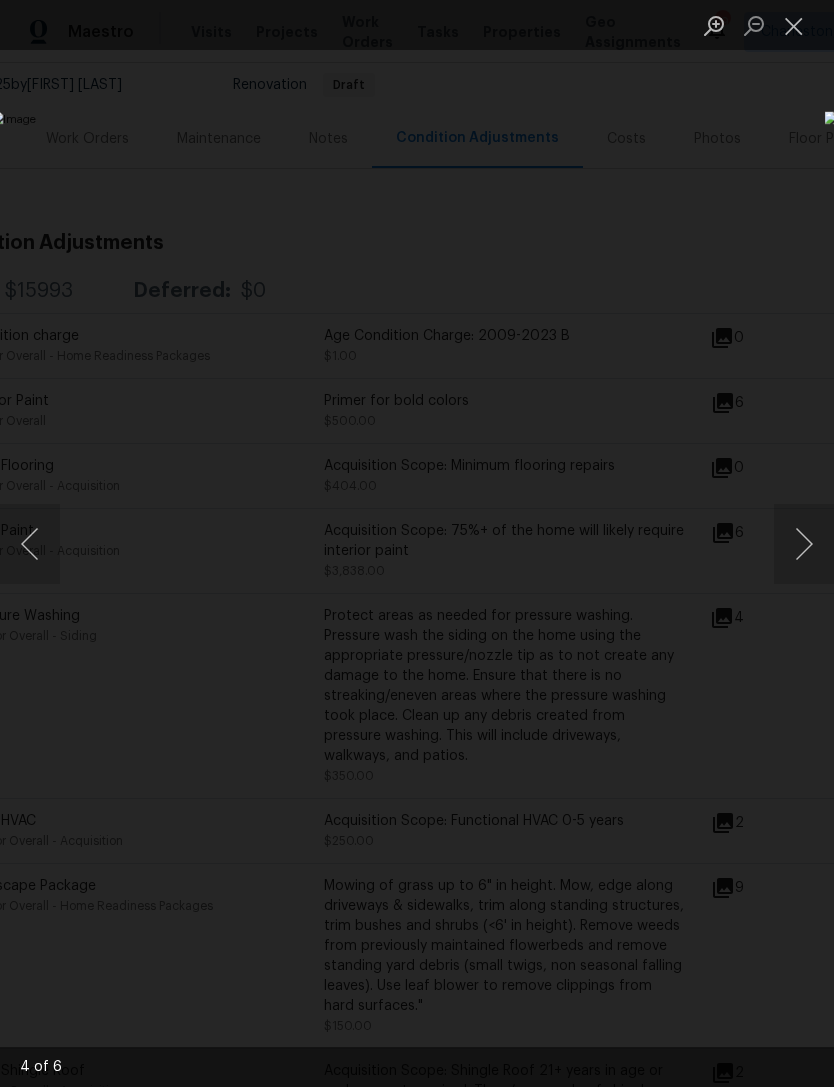 click at bounding box center [804, 544] 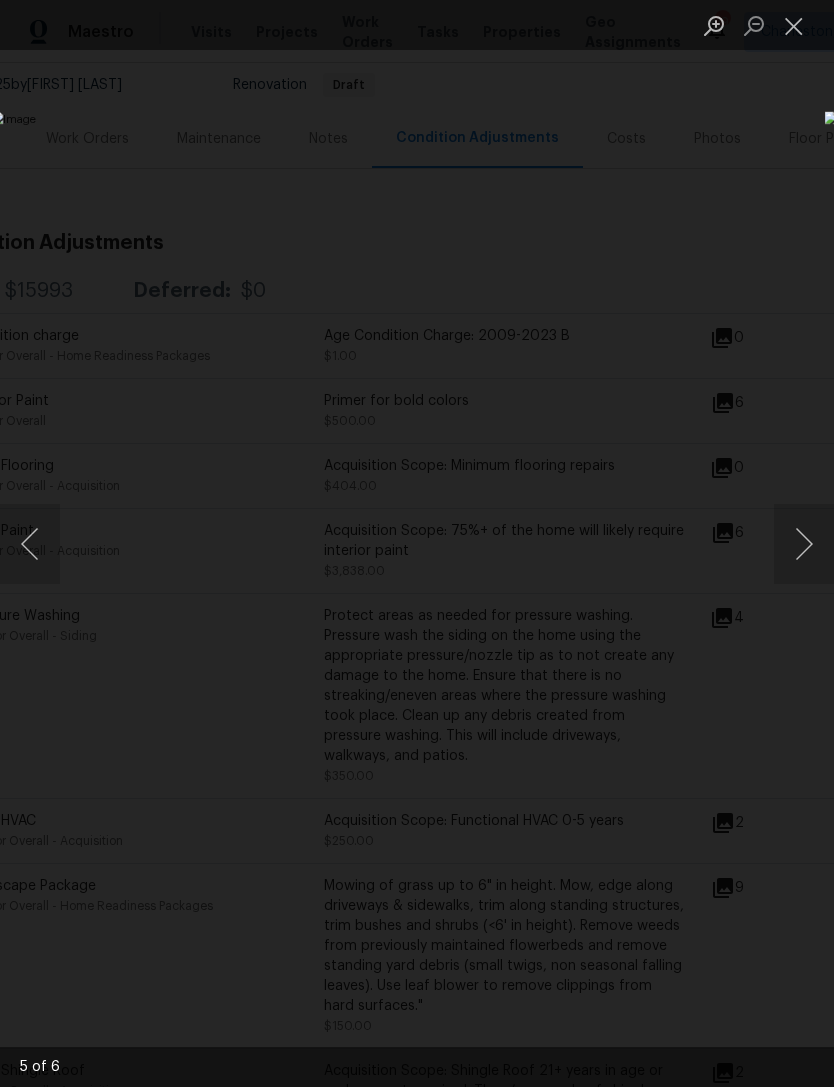 click at bounding box center (804, 544) 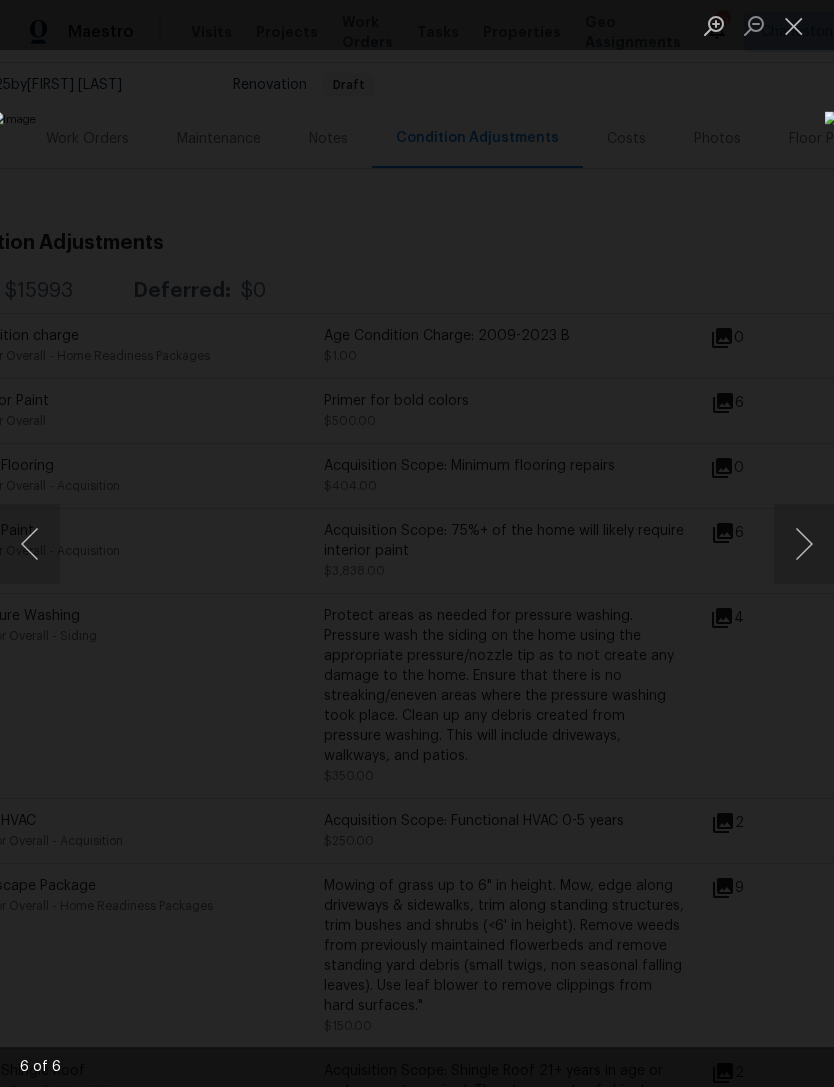 click at bounding box center (804, 544) 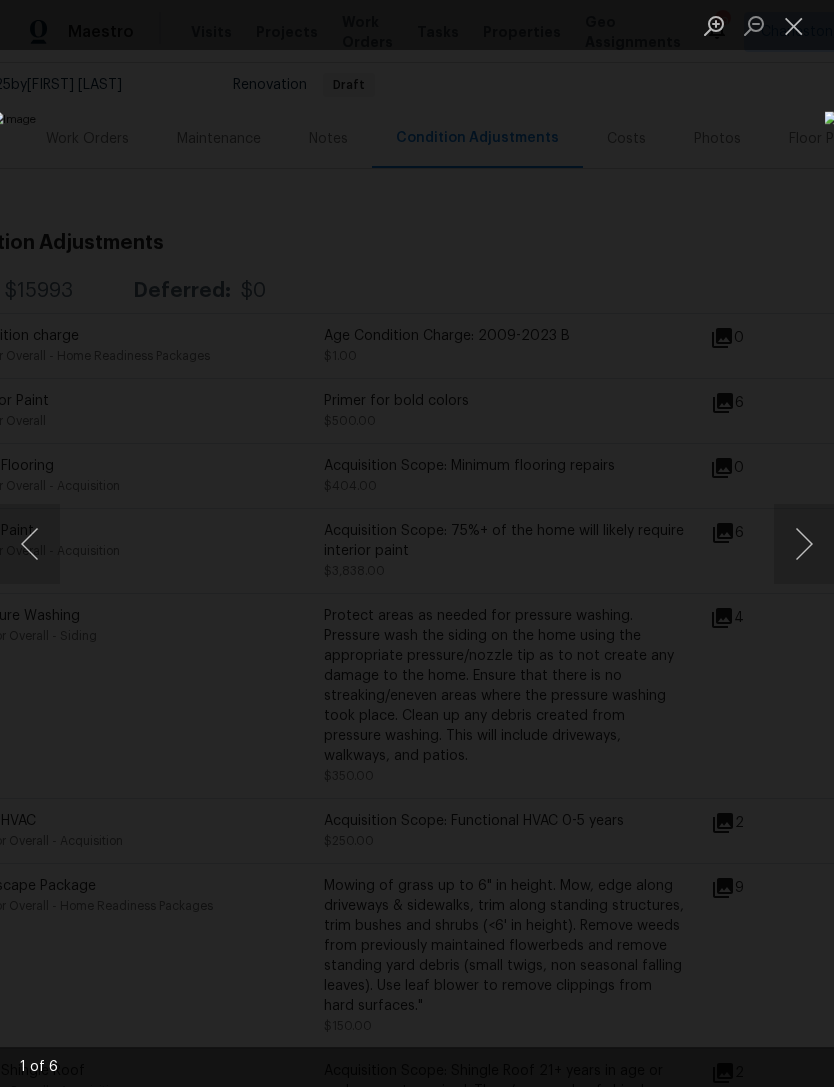click at bounding box center (794, 25) 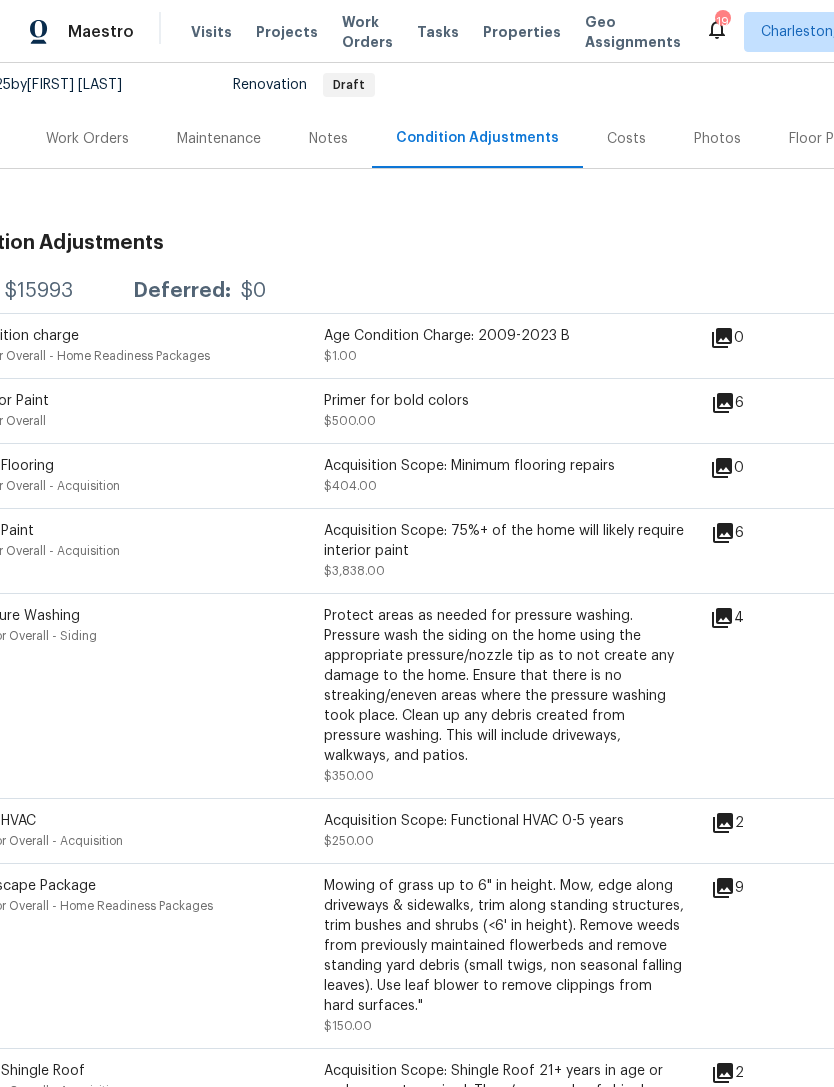 scroll, scrollTop: 214, scrollLeft: 0, axis: vertical 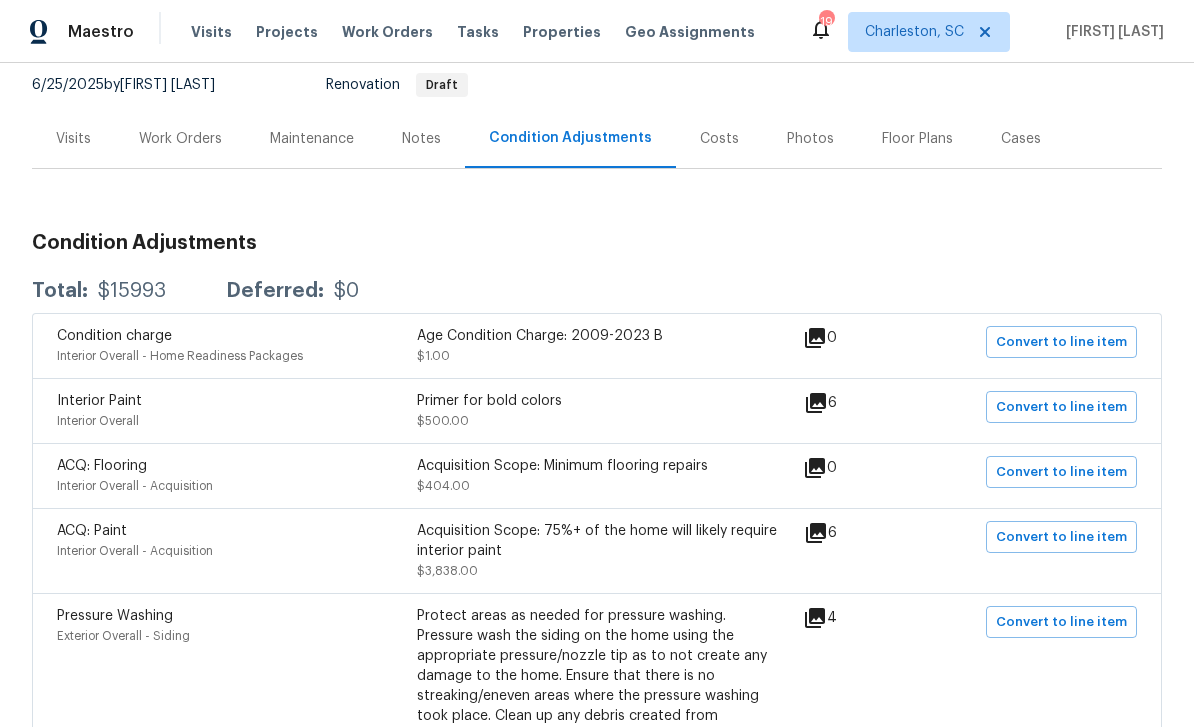 click on "Pressure Washing Exterior Overall - Siding" at bounding box center (237, 696) 